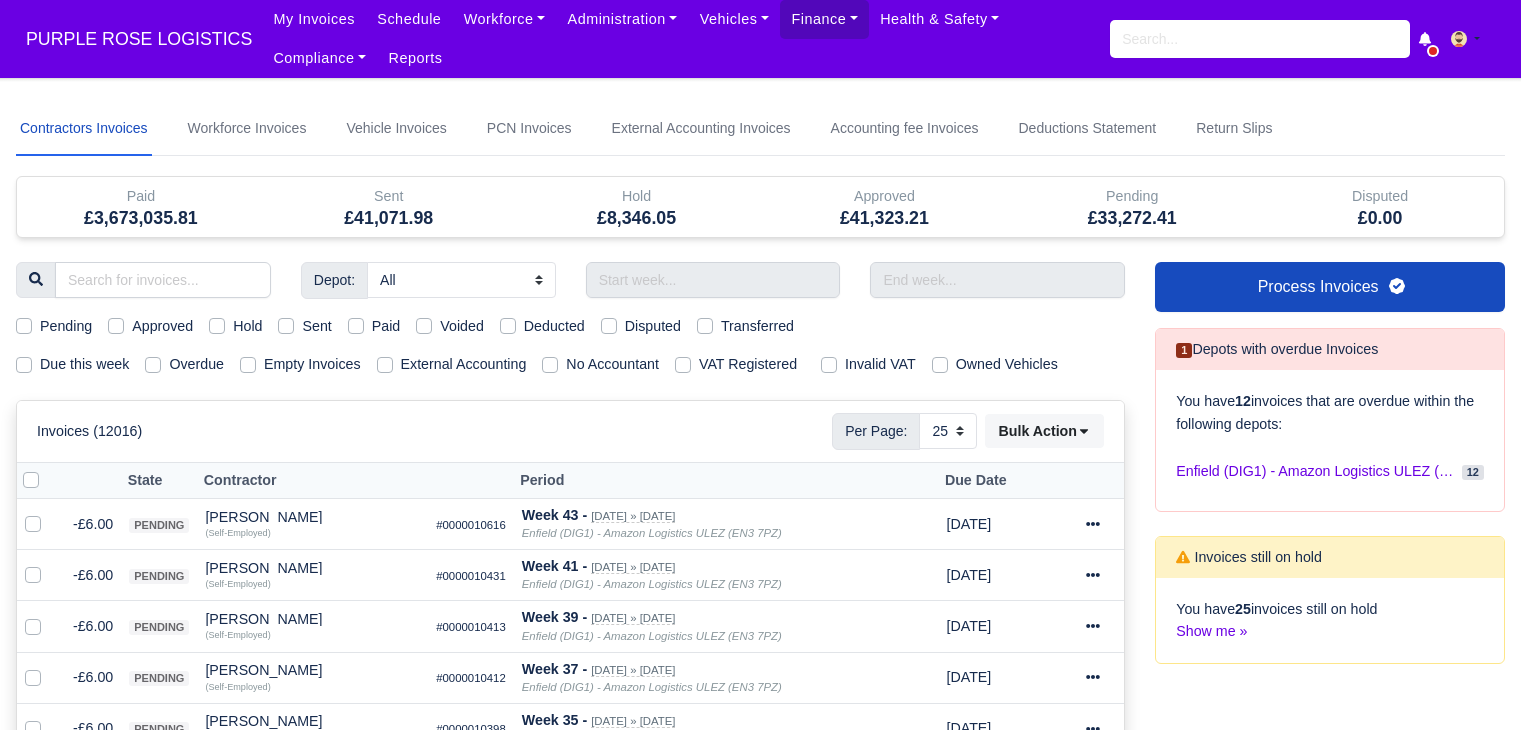 select on "25" 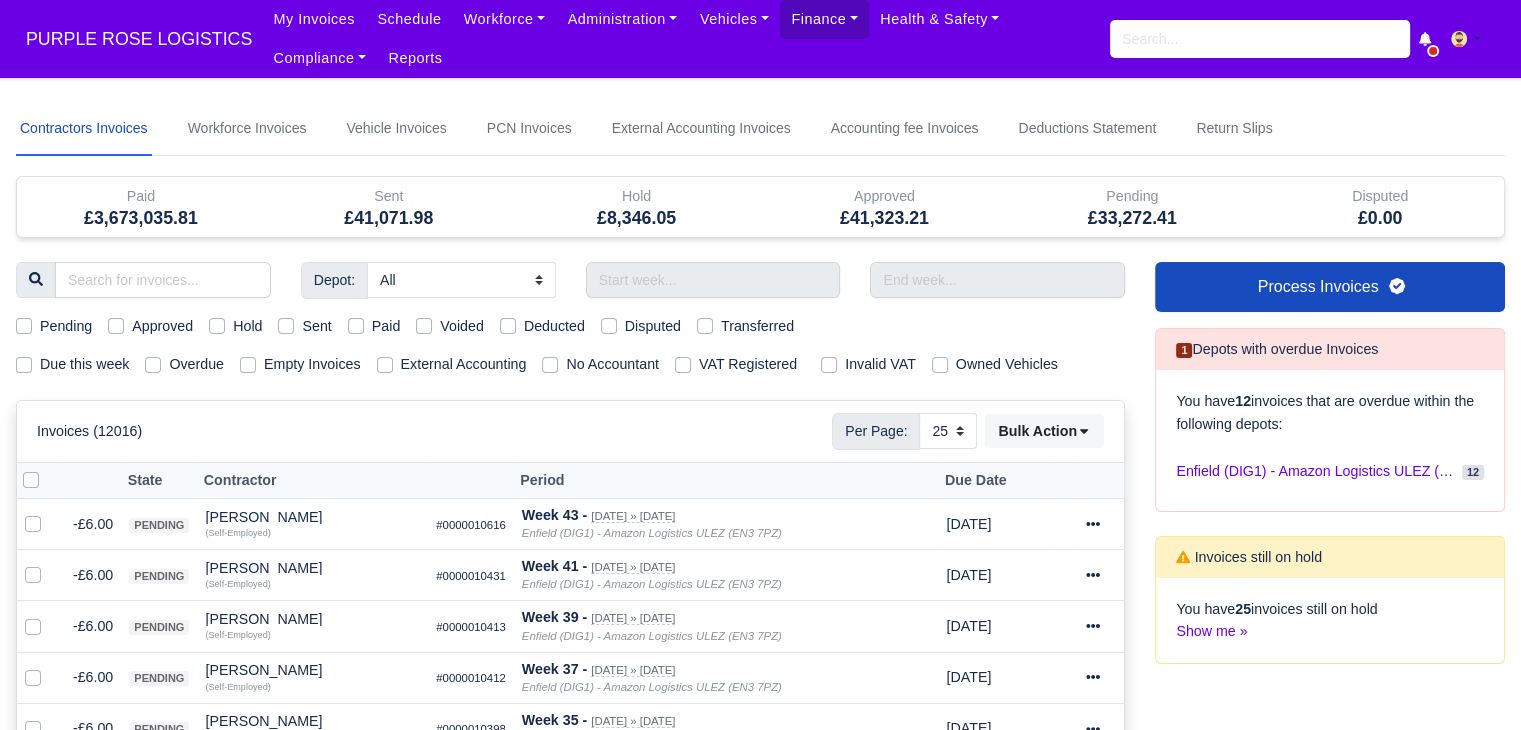 click on "Hold" at bounding box center [247, 326] 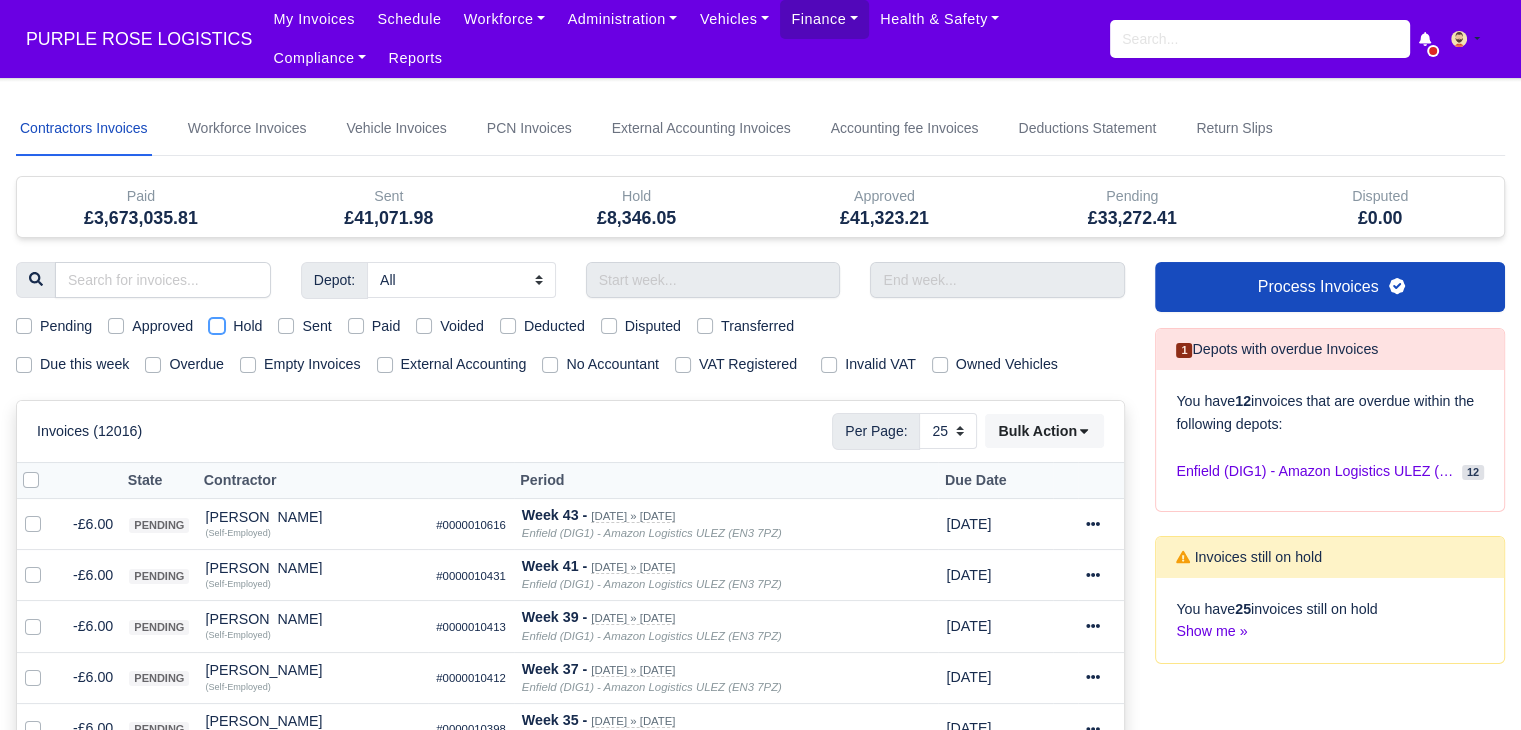 click on "Hold" at bounding box center [217, 323] 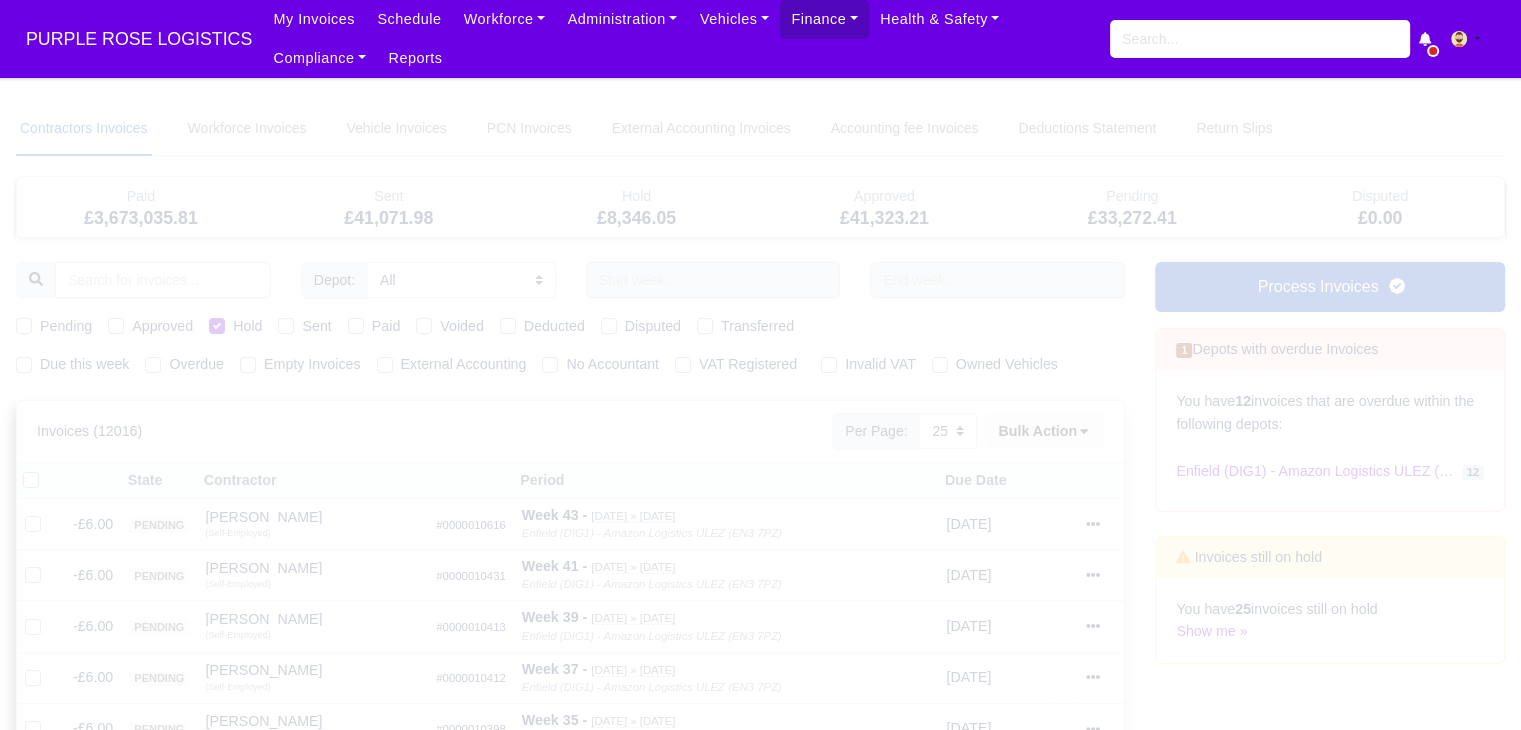 type 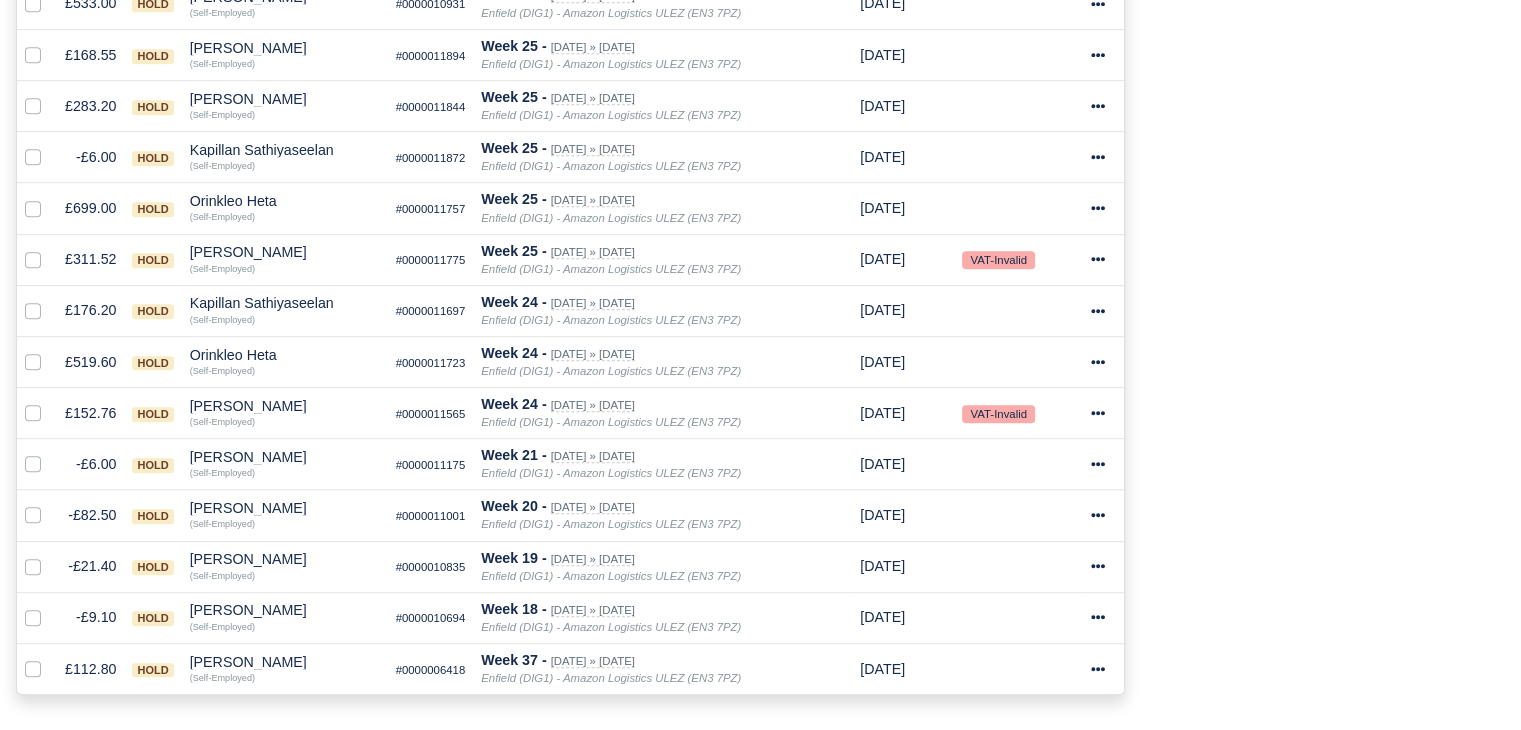 scroll, scrollTop: 1270, scrollLeft: 0, axis: vertical 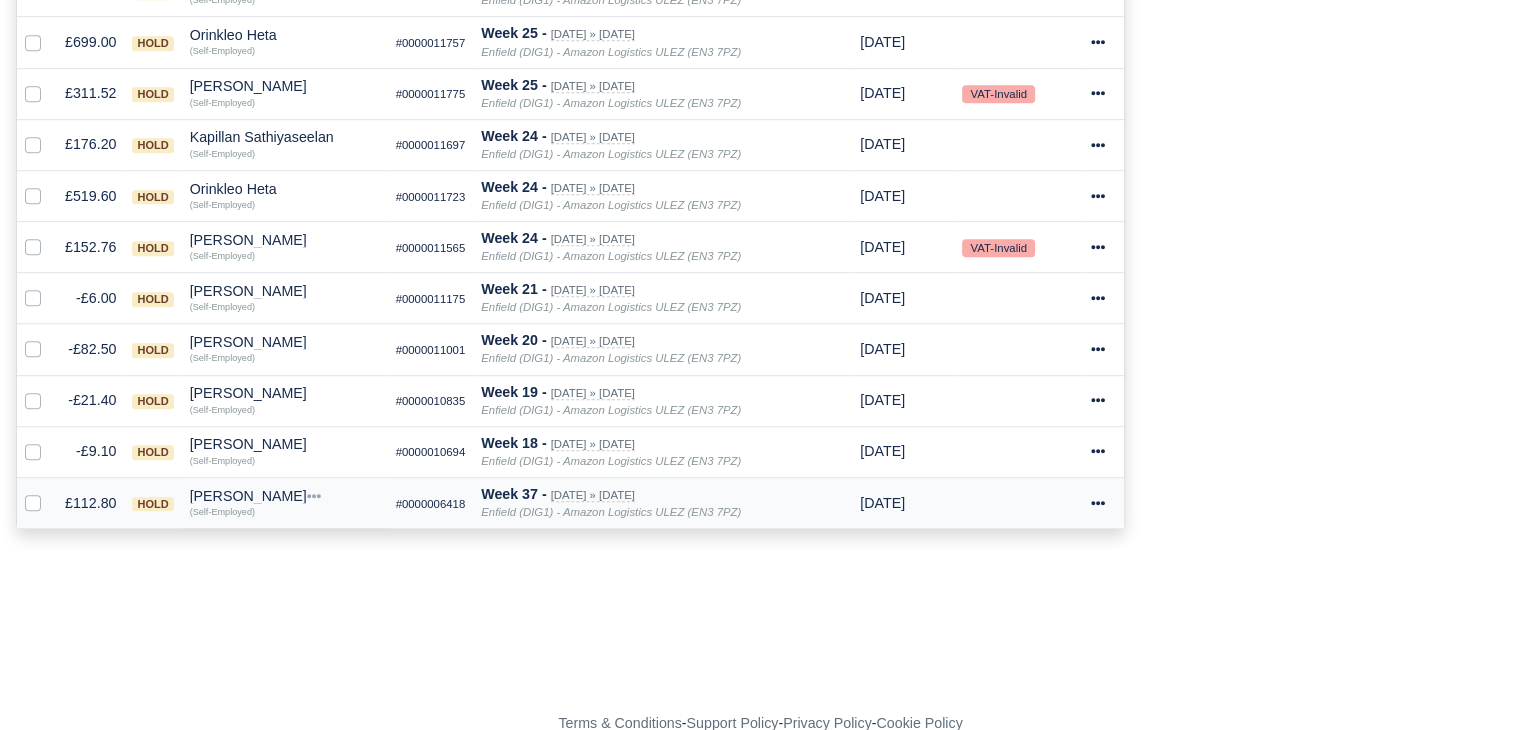click at bounding box center (49, 492) 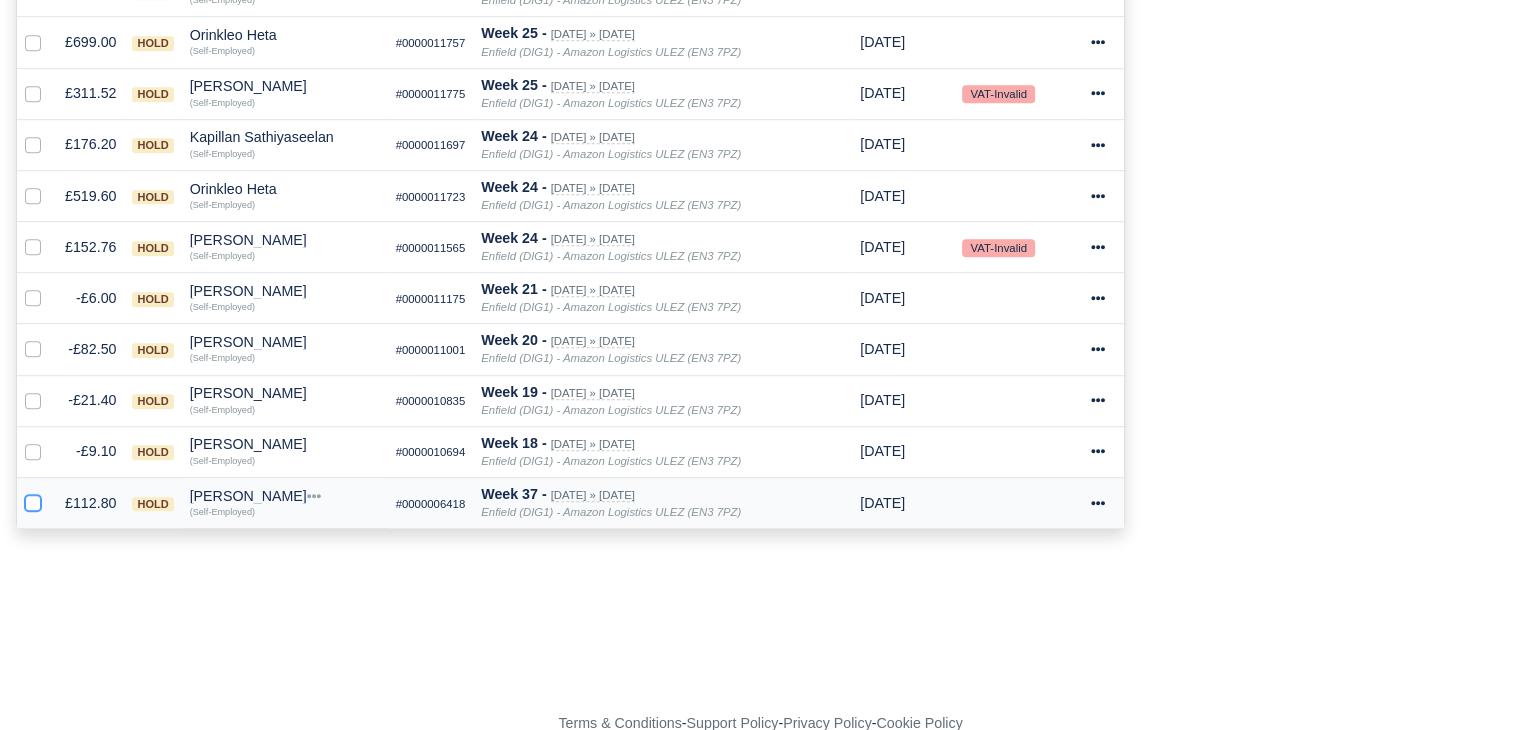click at bounding box center [33, 500] 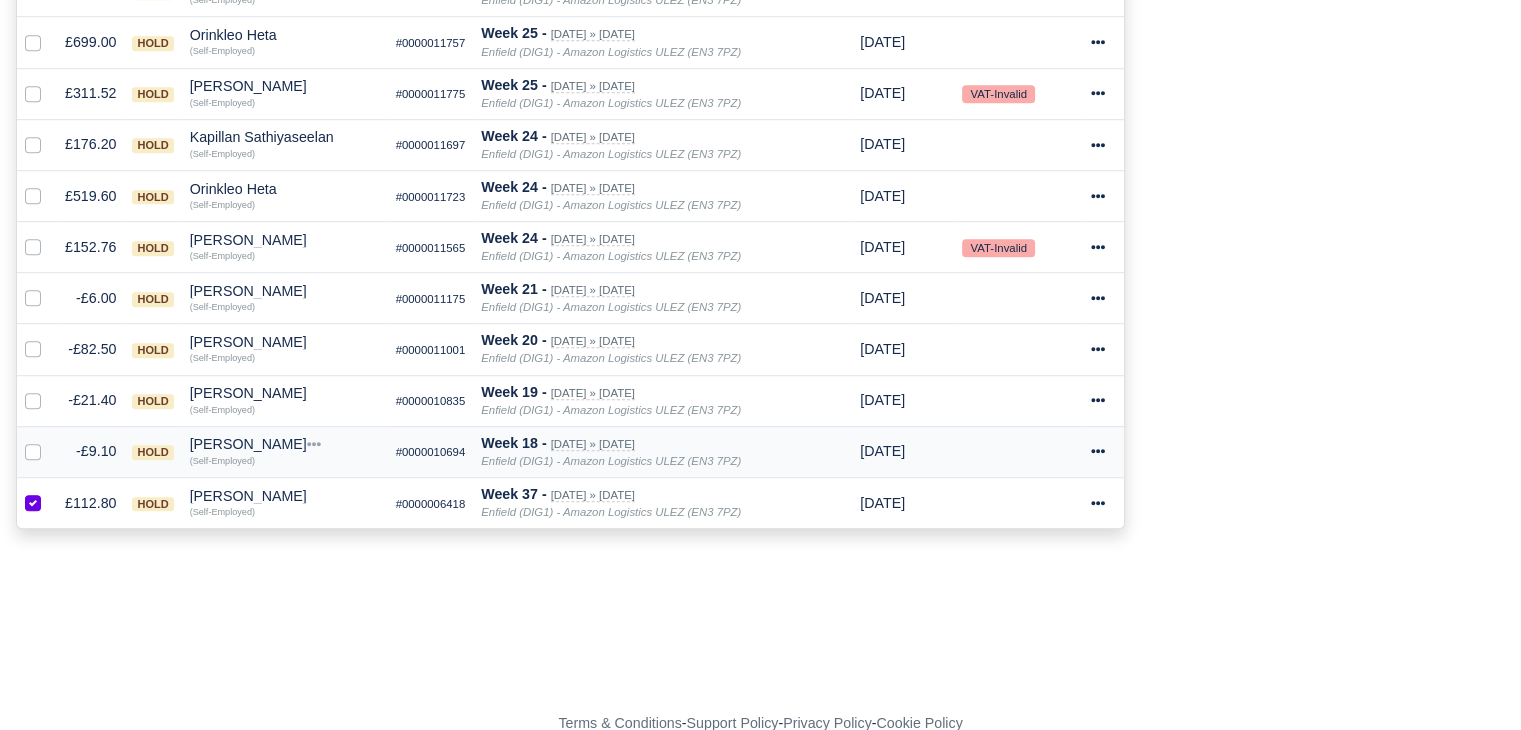 click at bounding box center [49, 440] 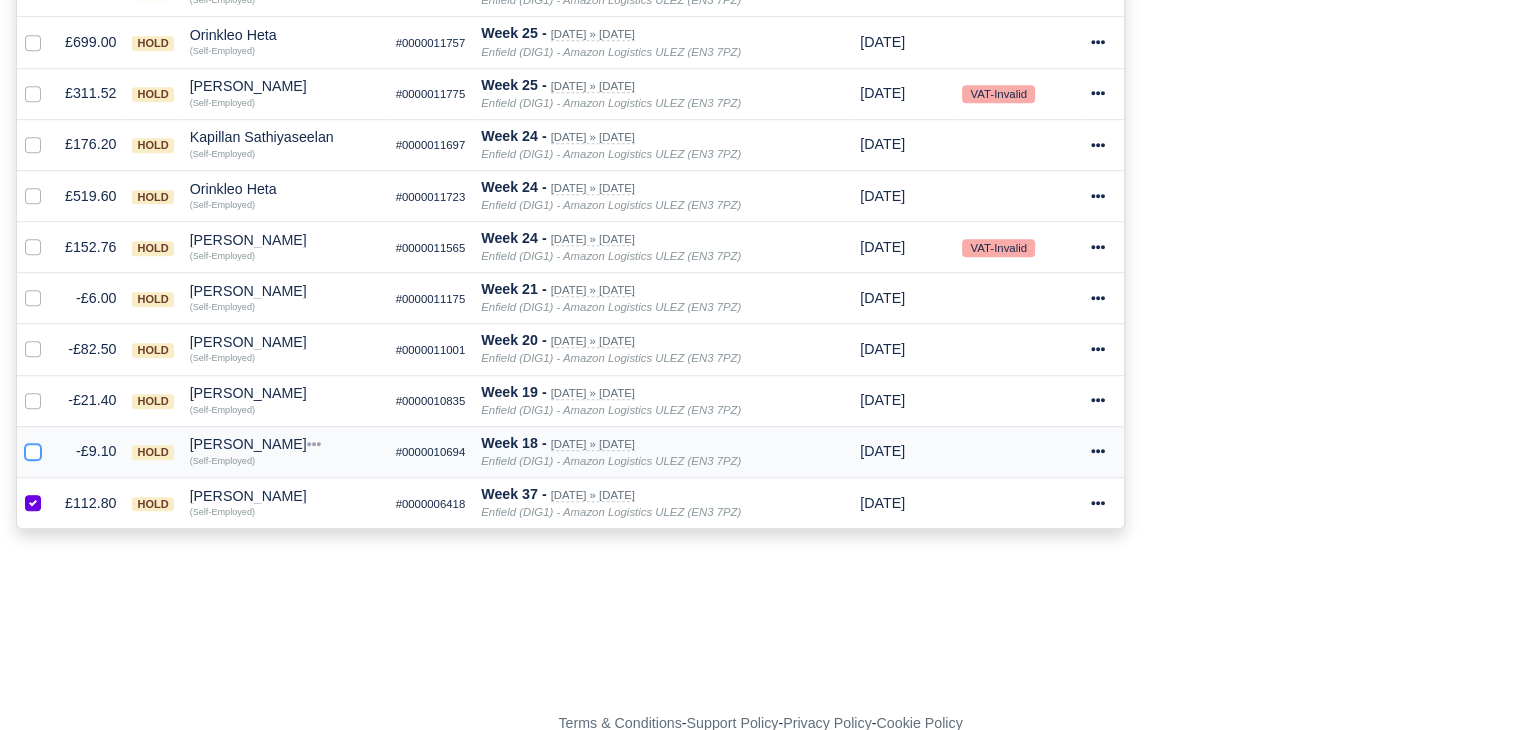 click at bounding box center (33, 448) 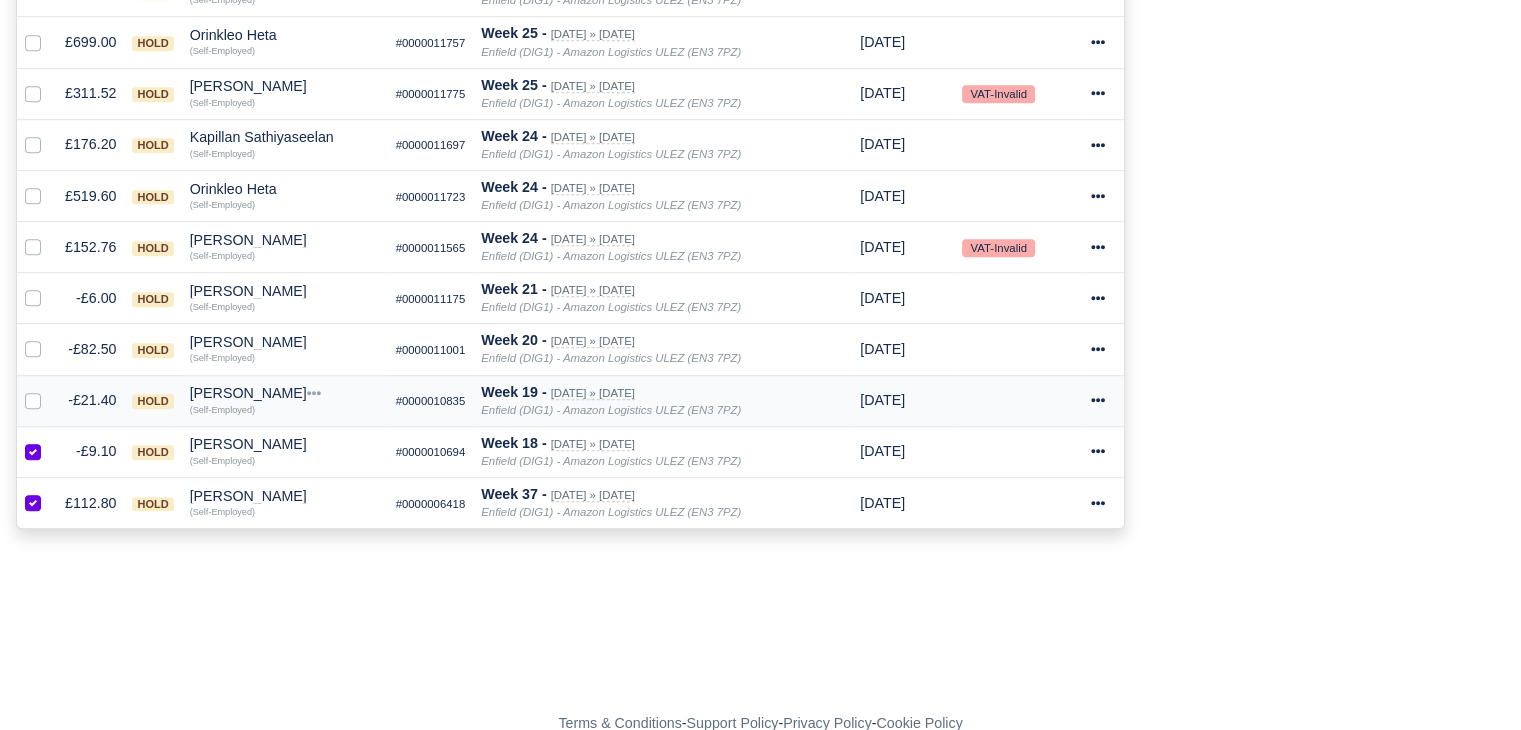 click at bounding box center (49, 389) 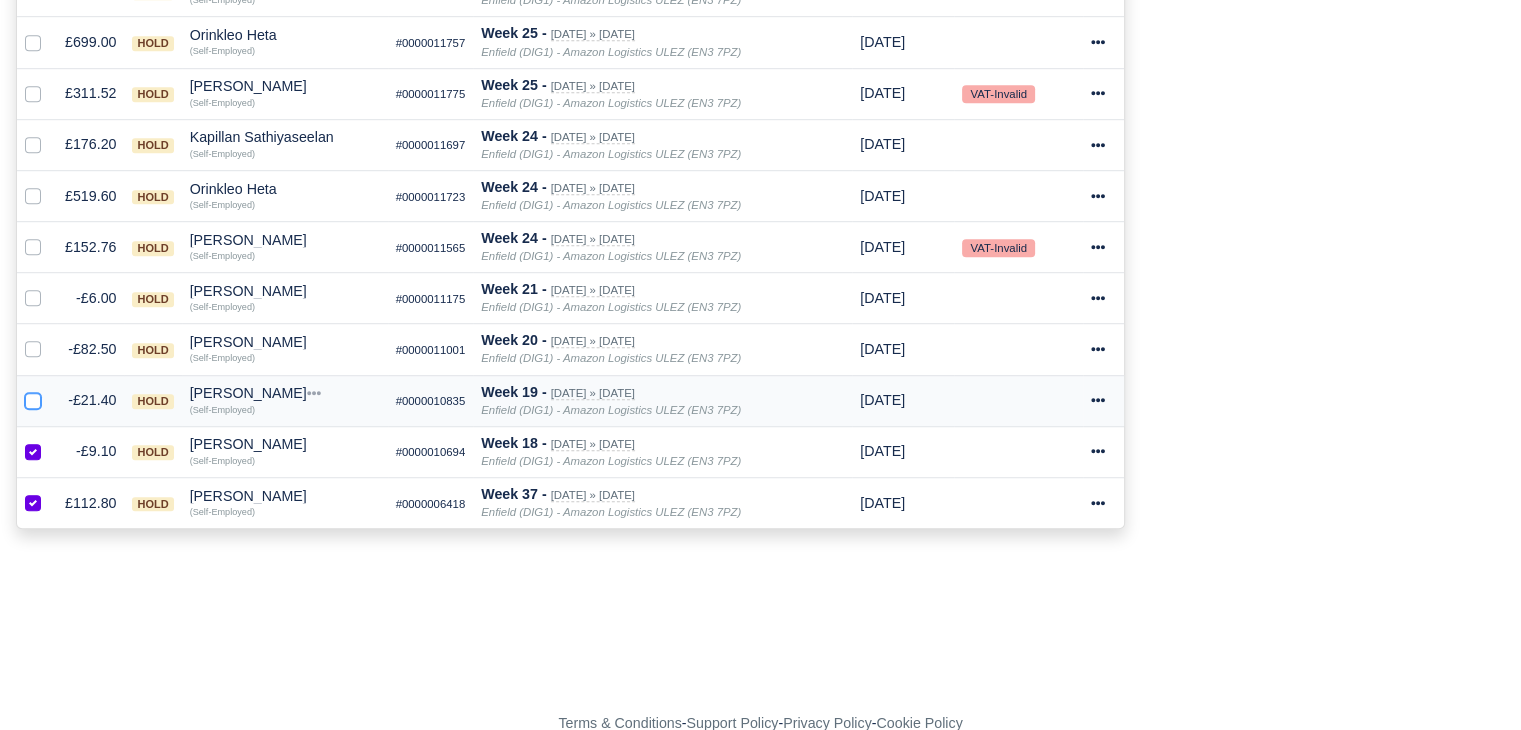 click at bounding box center [33, 397] 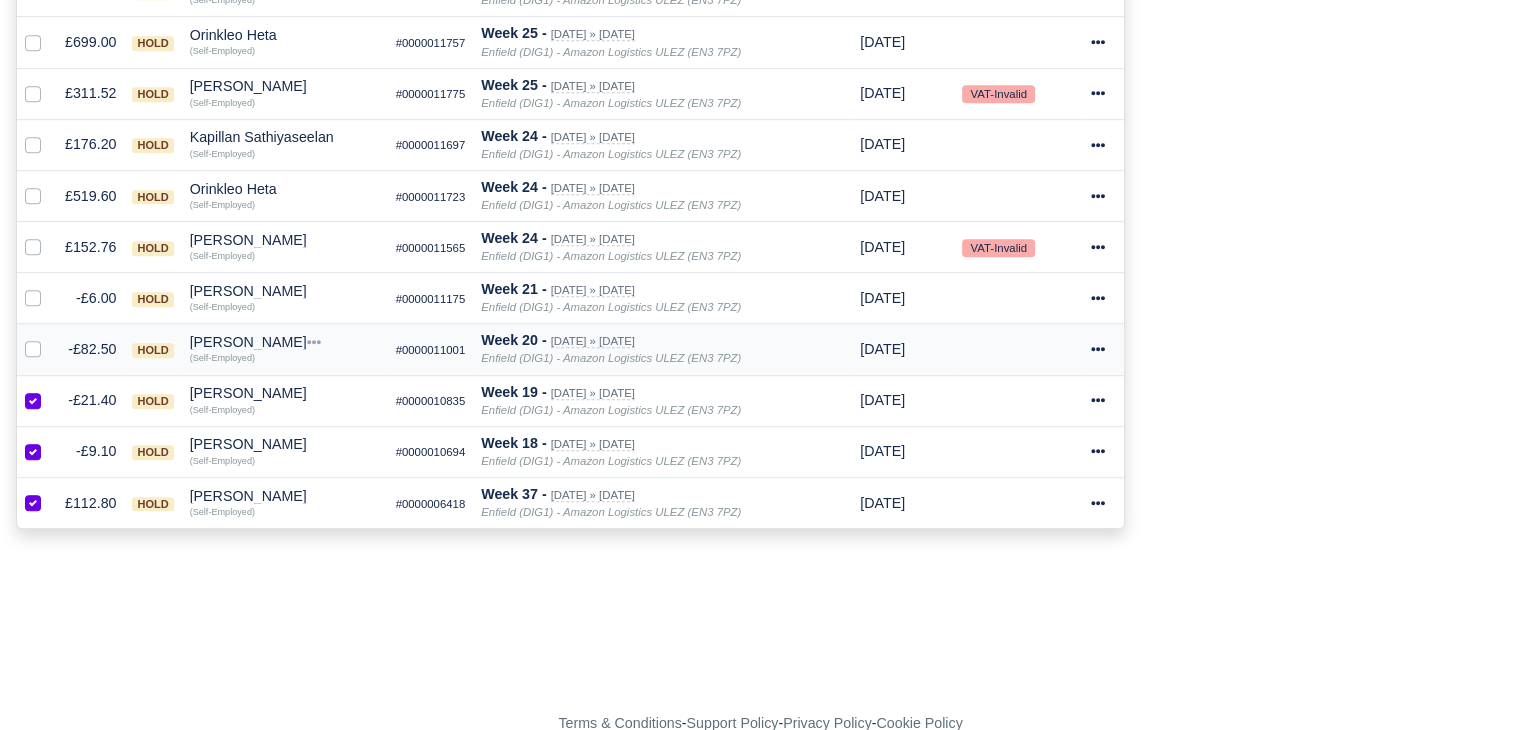 click at bounding box center (49, 338) 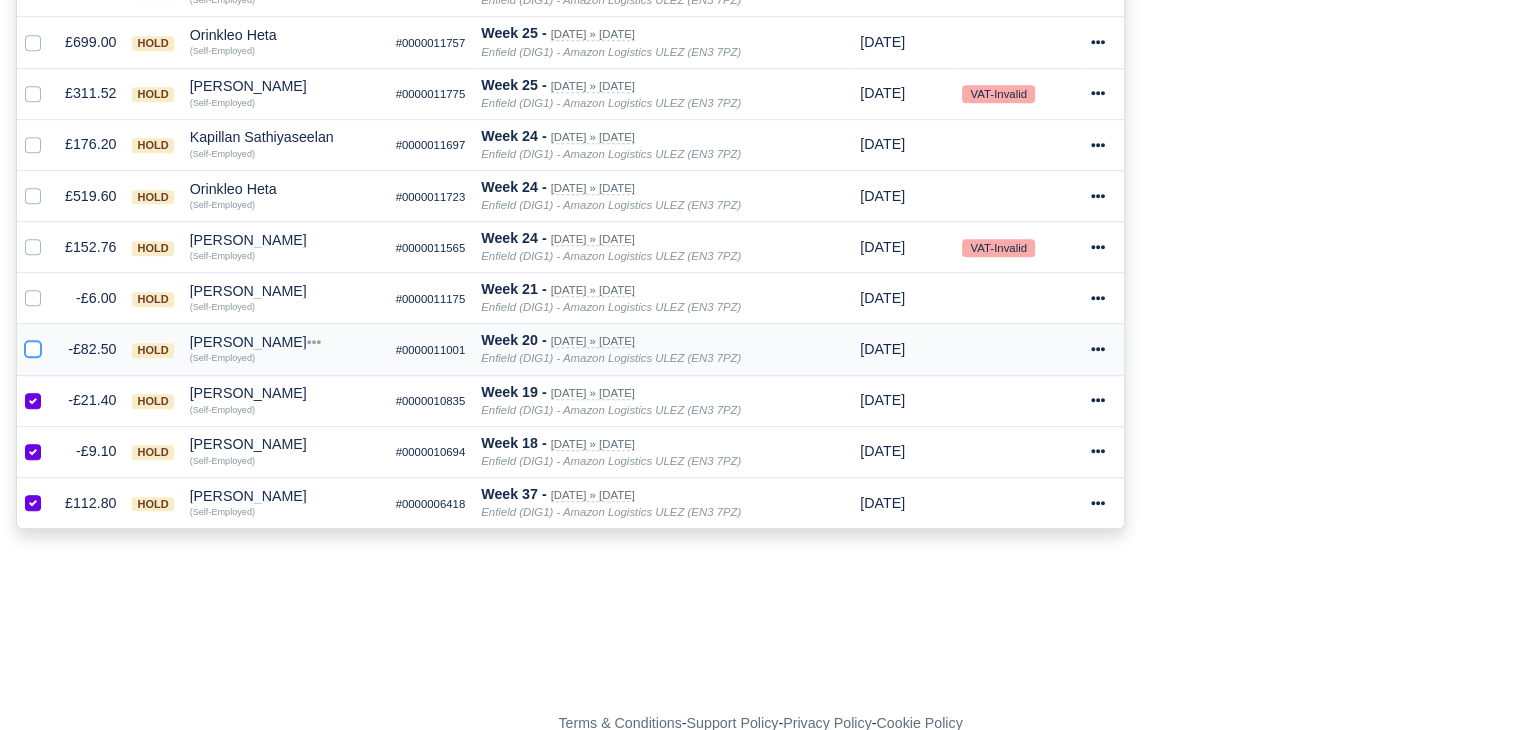 click at bounding box center (33, 346) 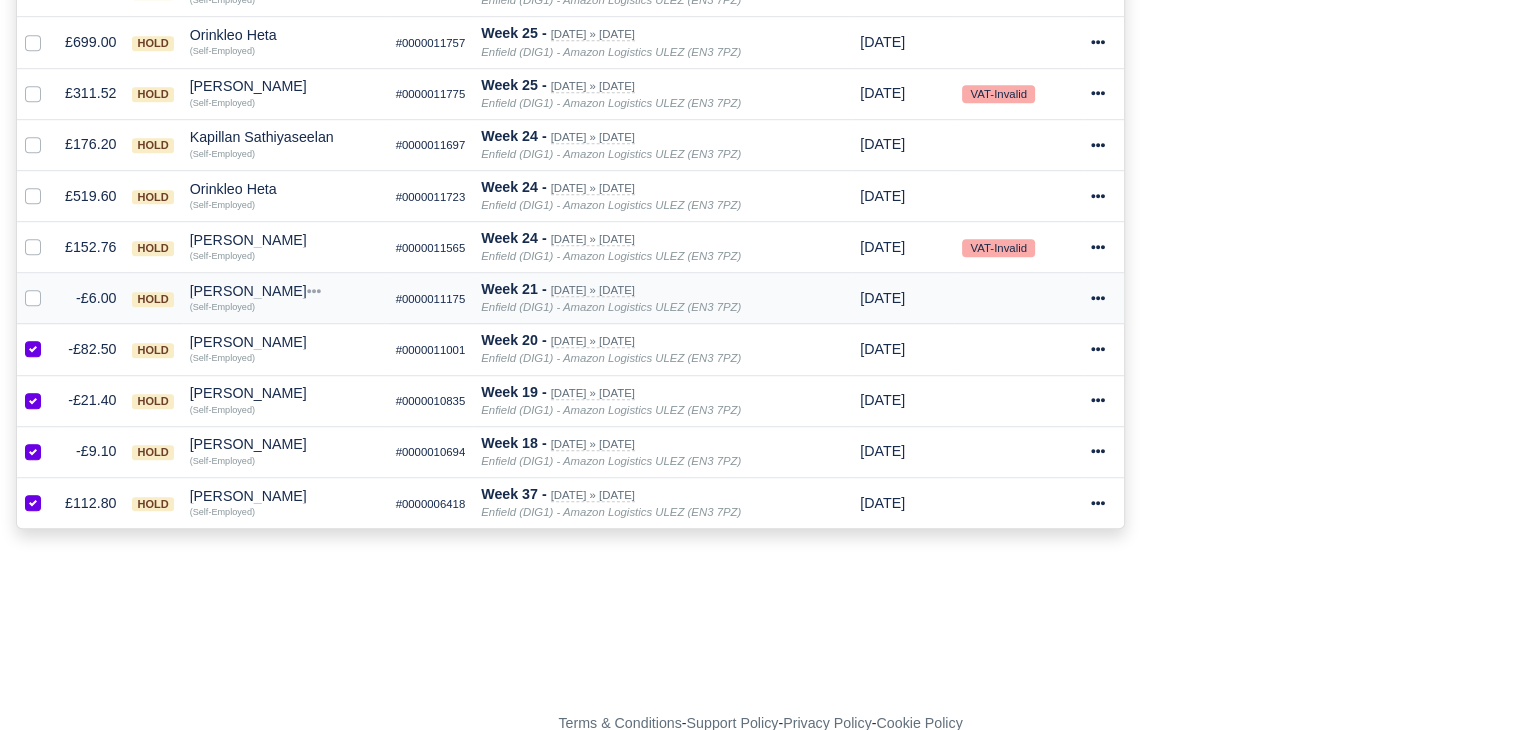 click at bounding box center [49, 287] 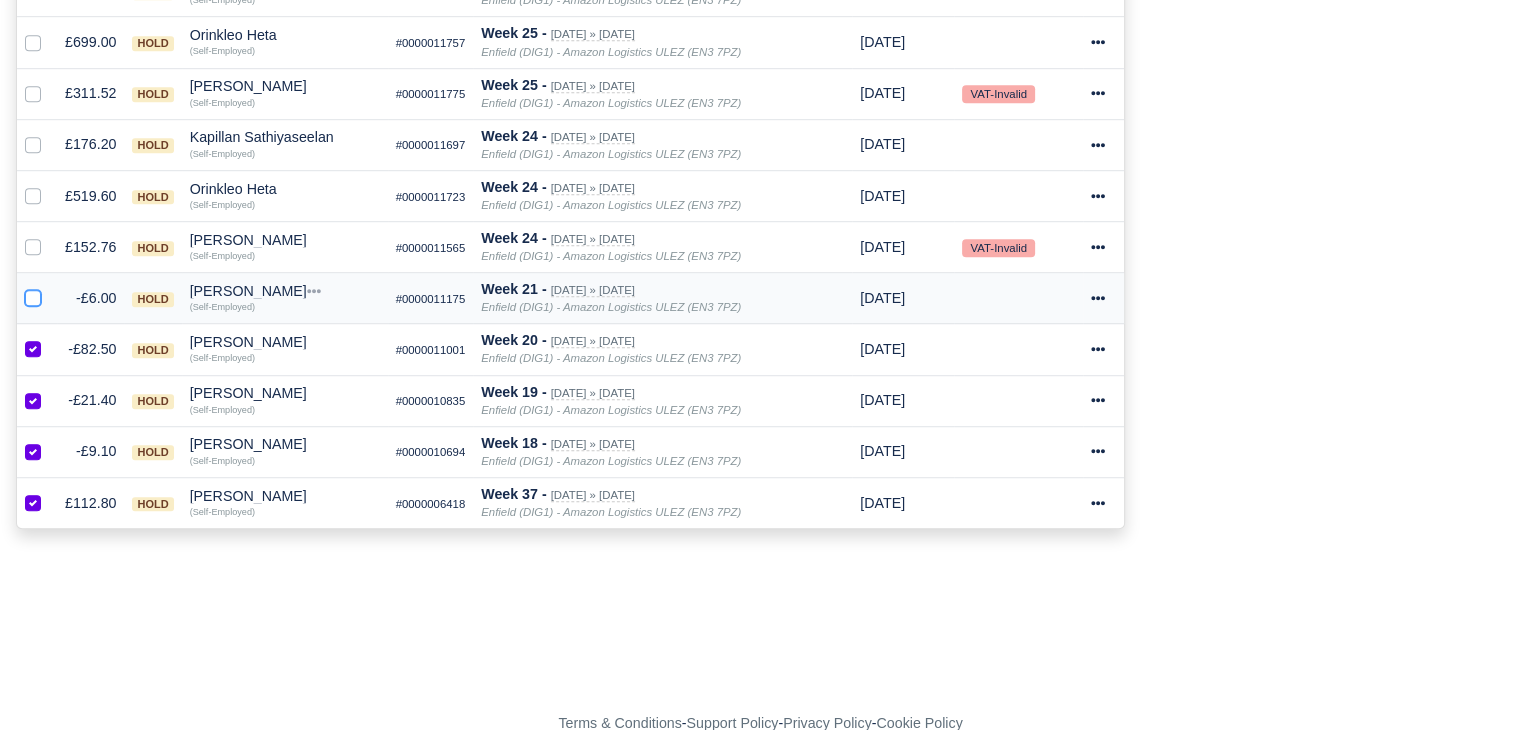 click at bounding box center (33, 295) 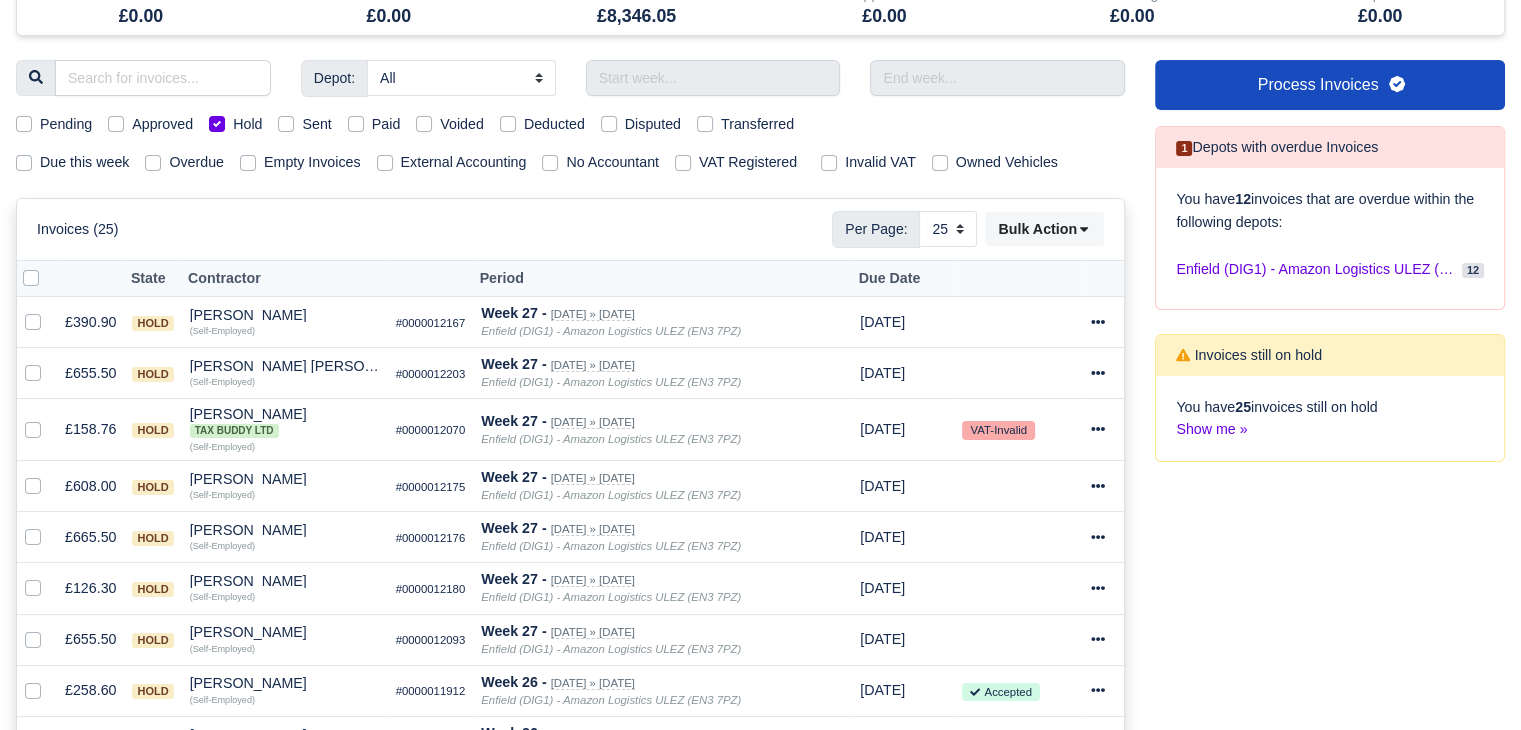 scroll, scrollTop: 0, scrollLeft: 0, axis: both 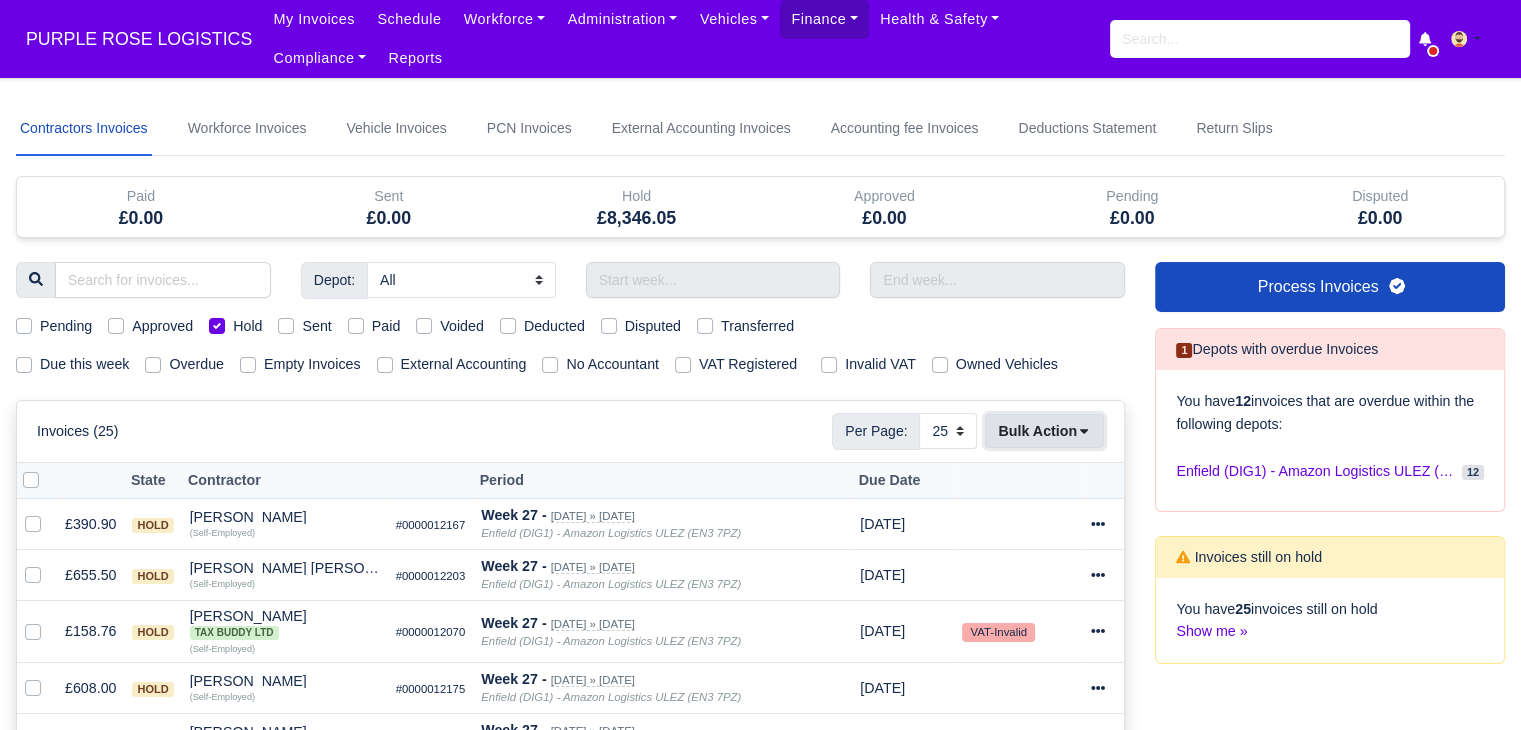 click on "Bulk Action" at bounding box center [1044, 431] 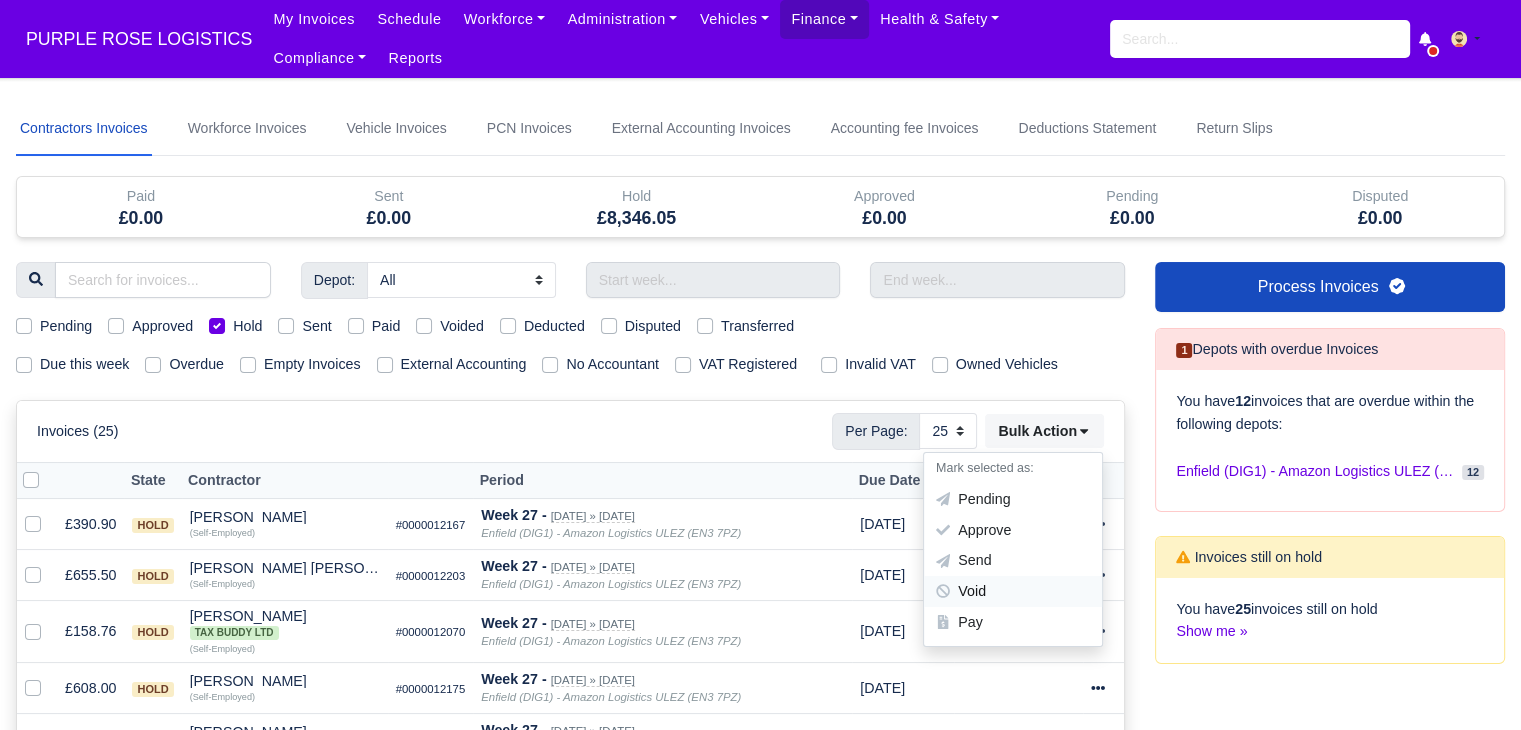 click on "Void" at bounding box center (1013, 592) 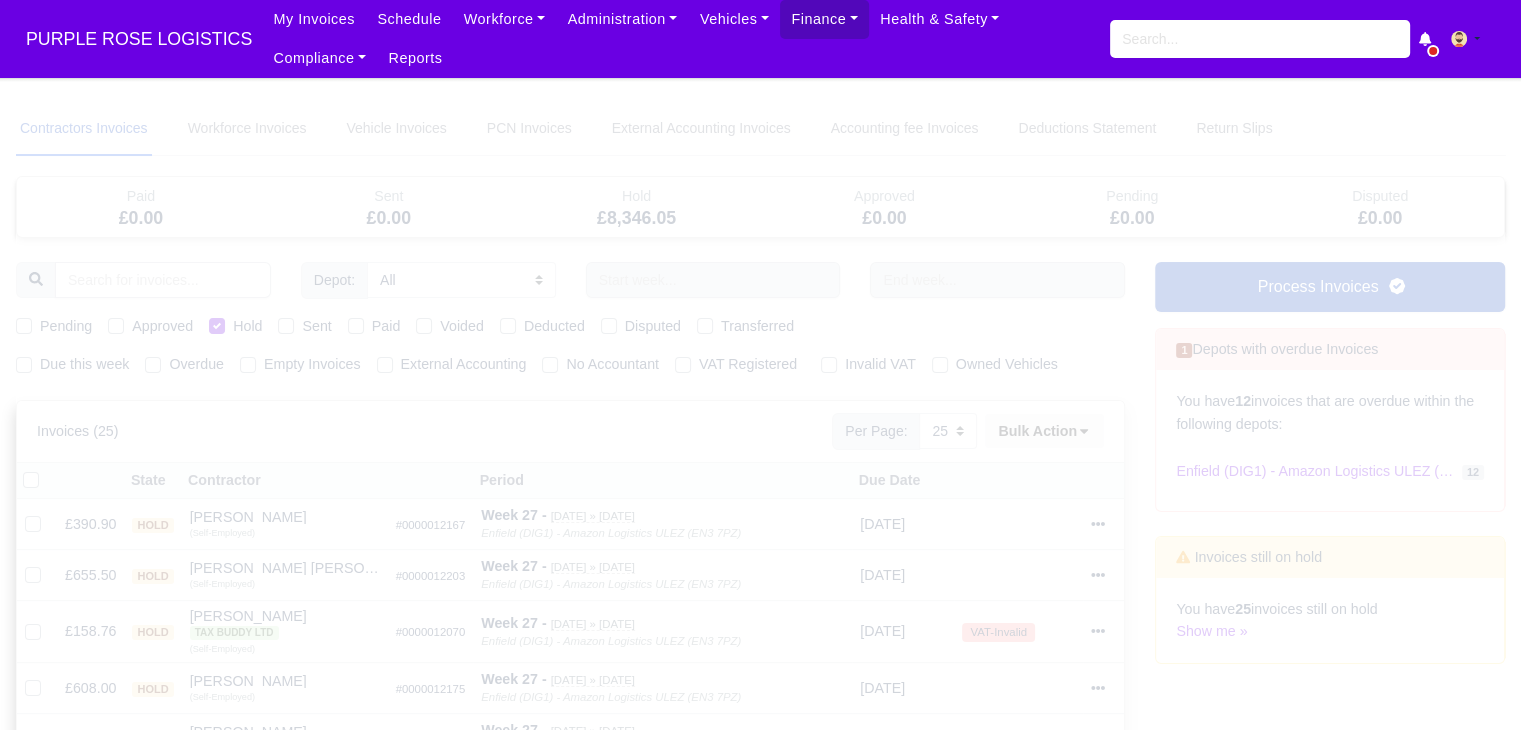 type 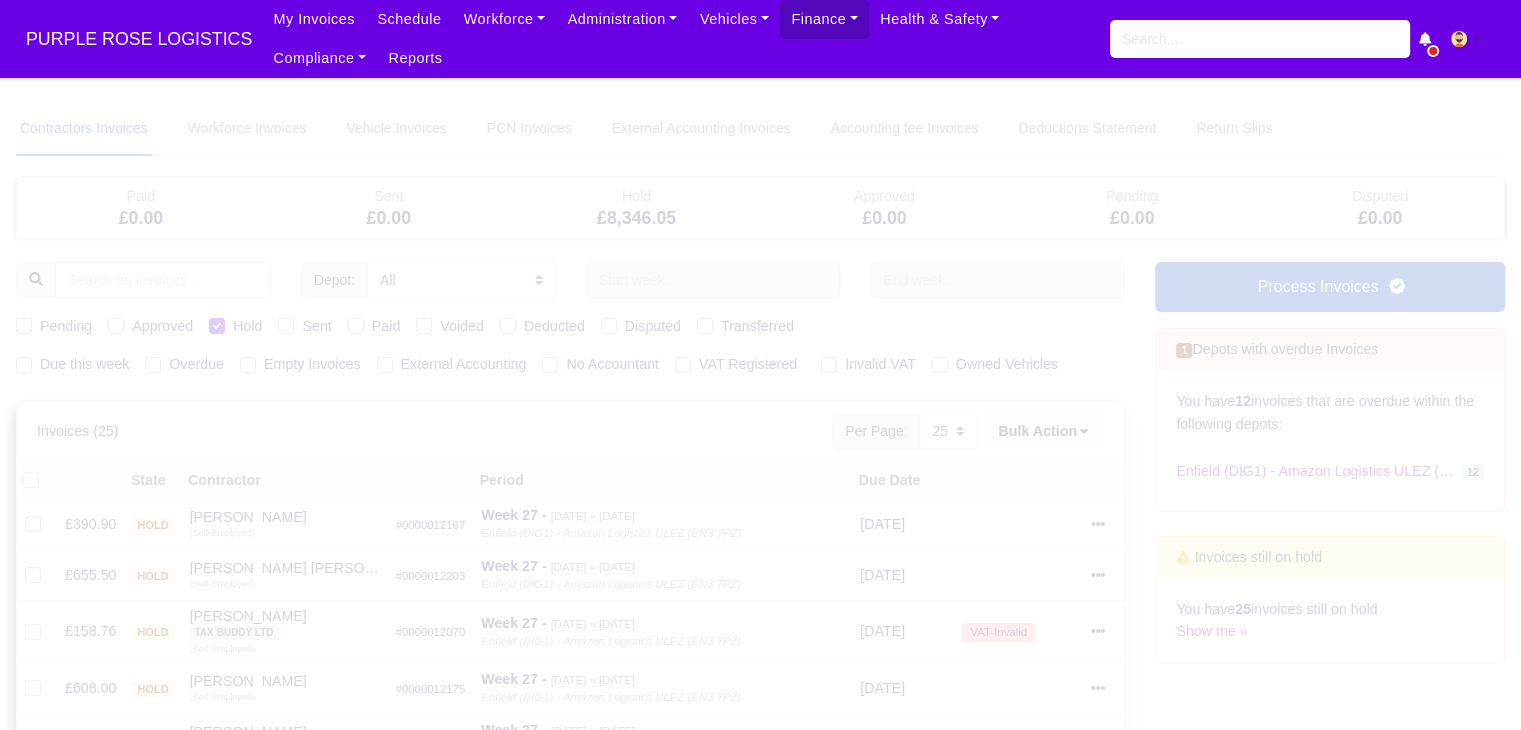 type 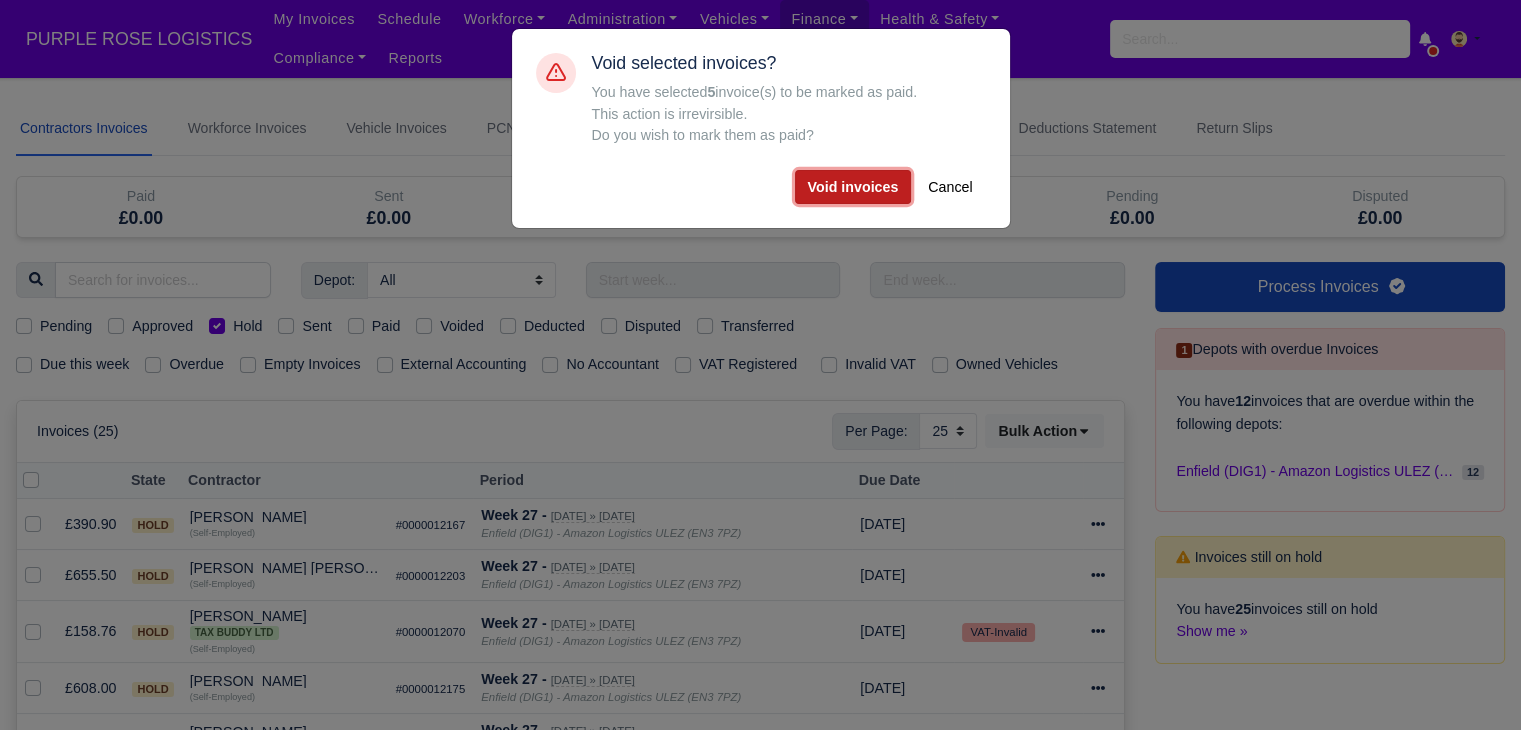 click on "Void invoices" at bounding box center [853, 187] 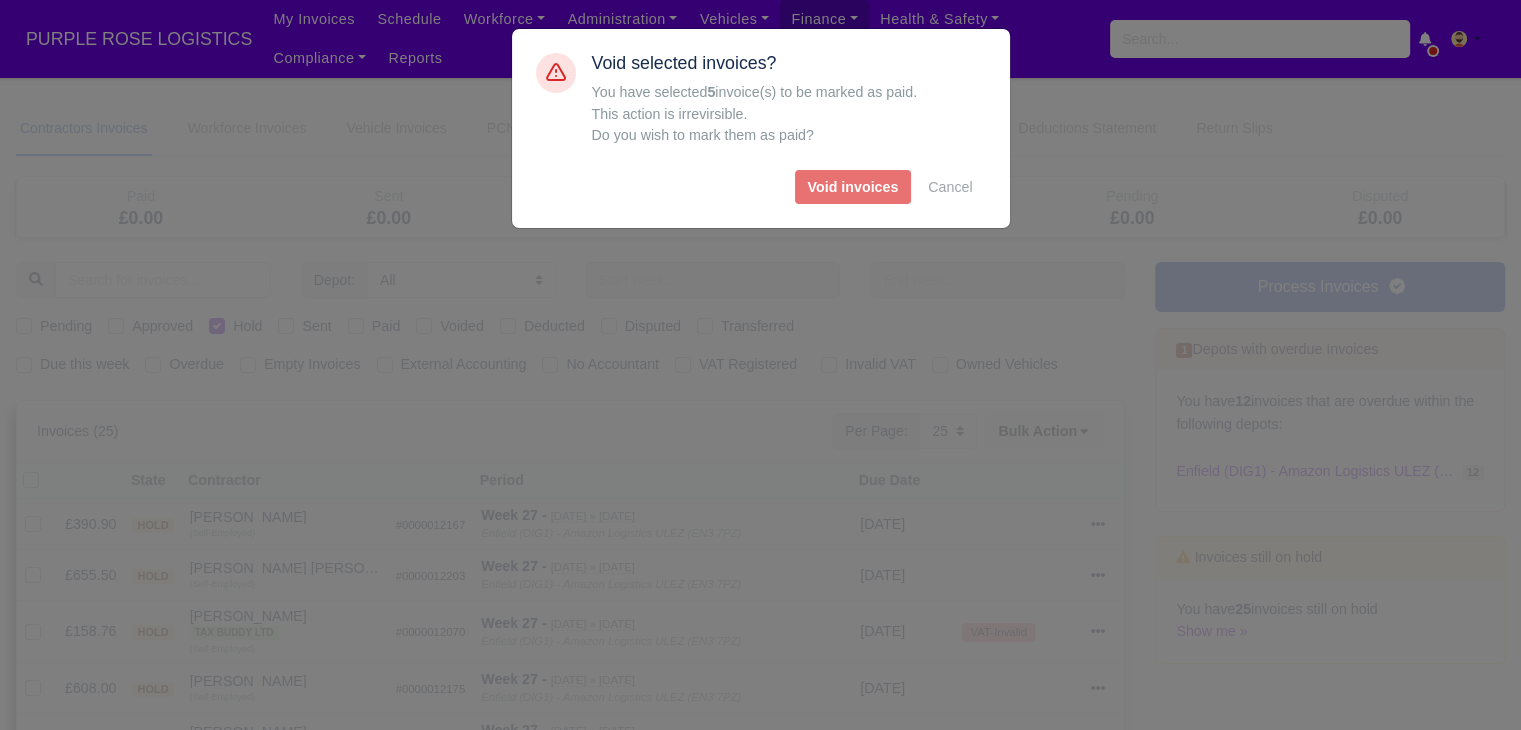 type 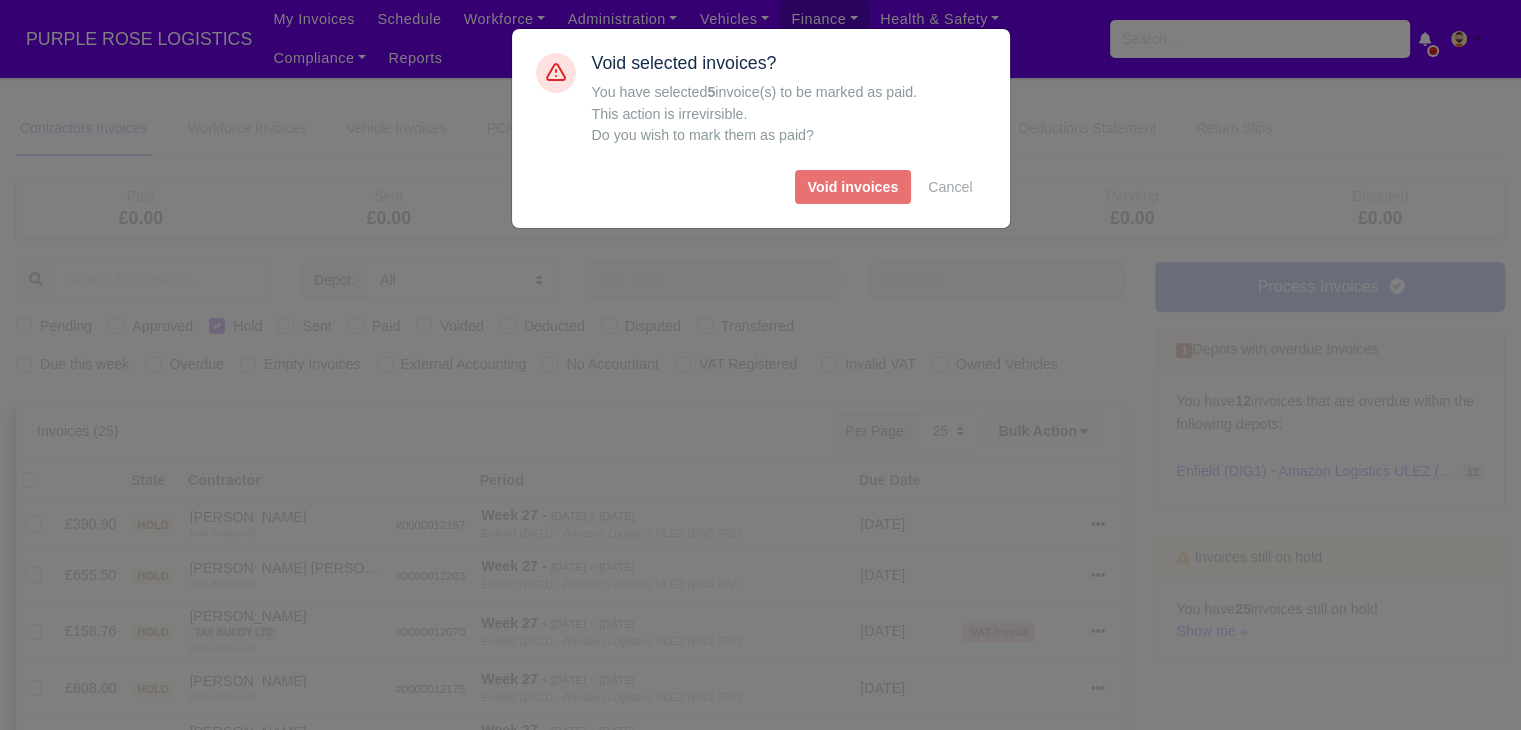 type 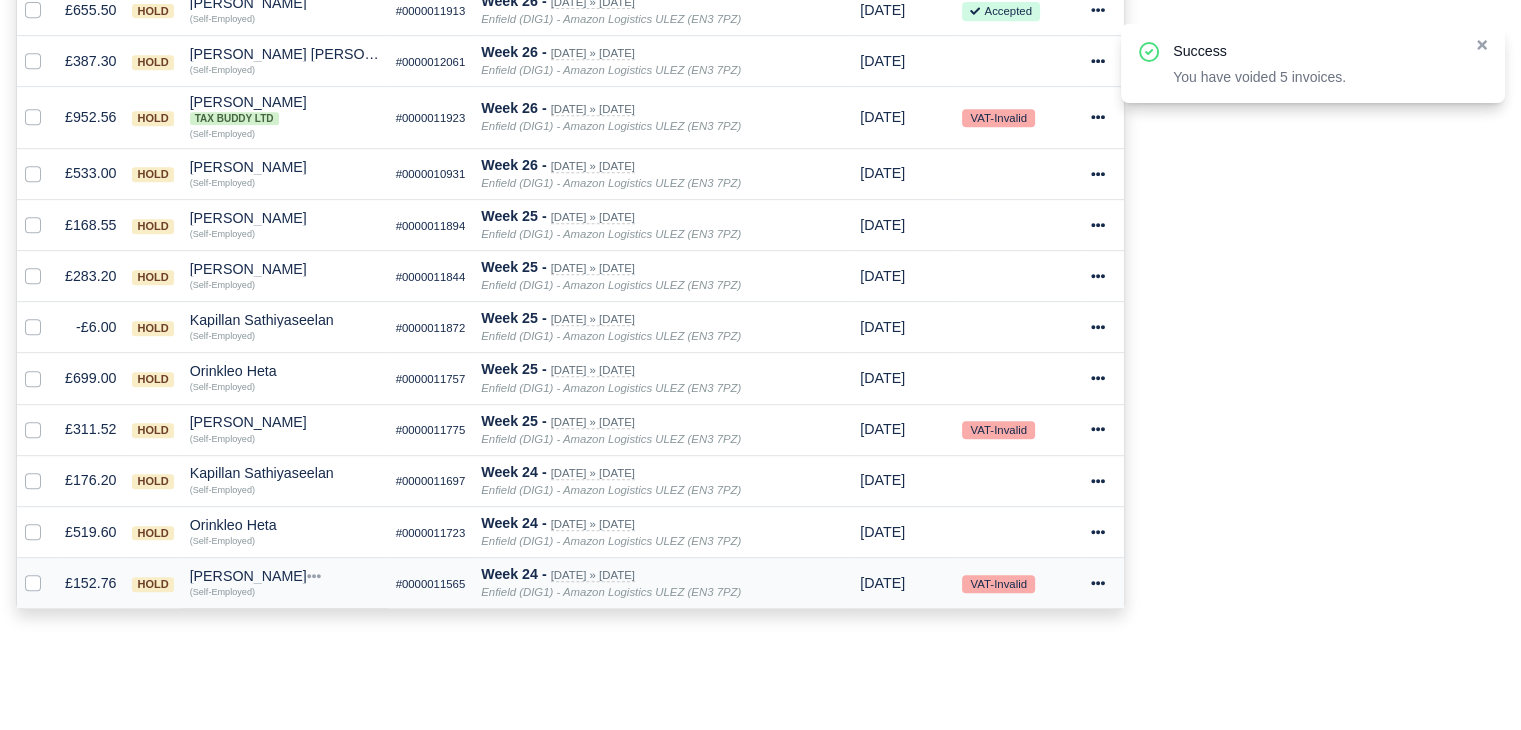 scroll, scrollTop: 900, scrollLeft: 0, axis: vertical 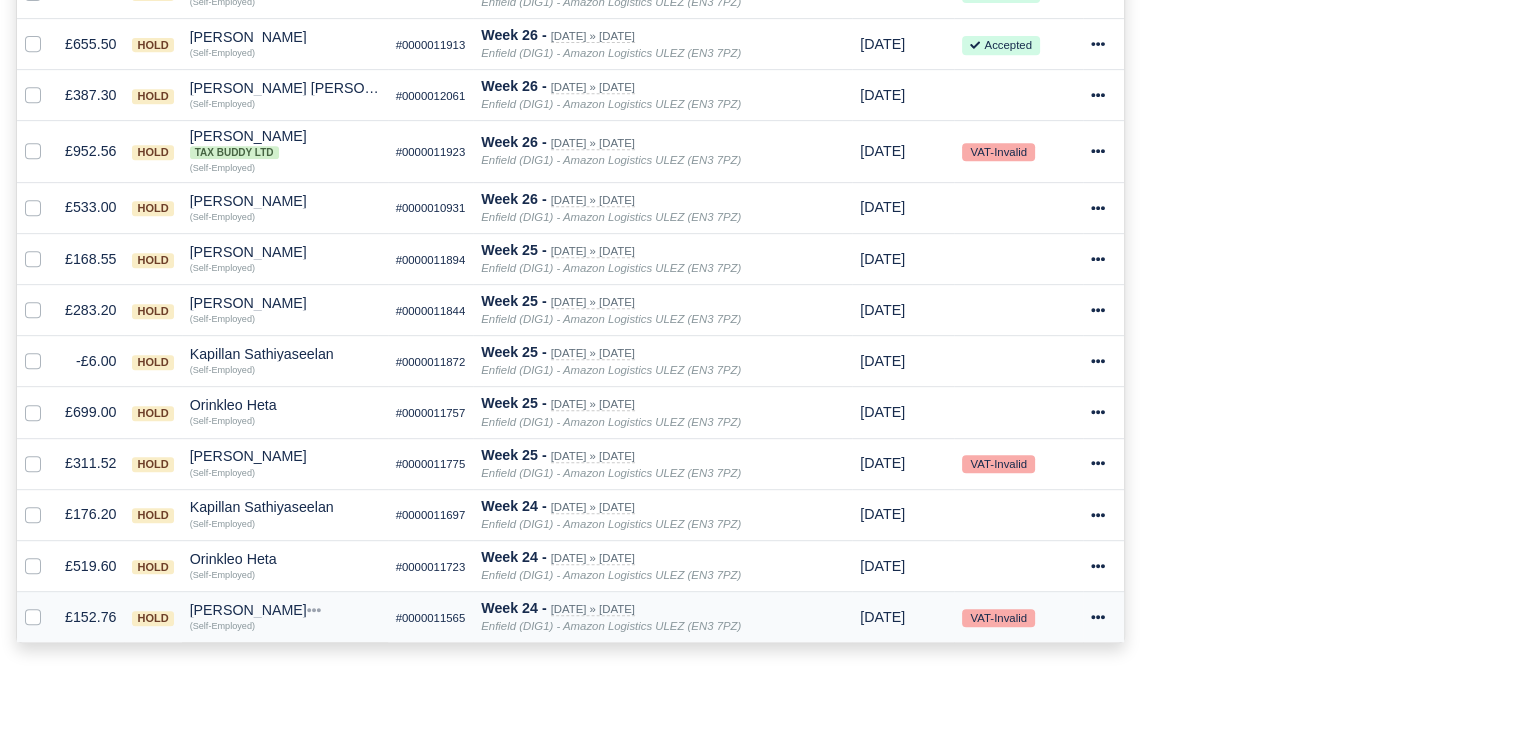 click on "[PERSON_NAME]" at bounding box center [285, 610] 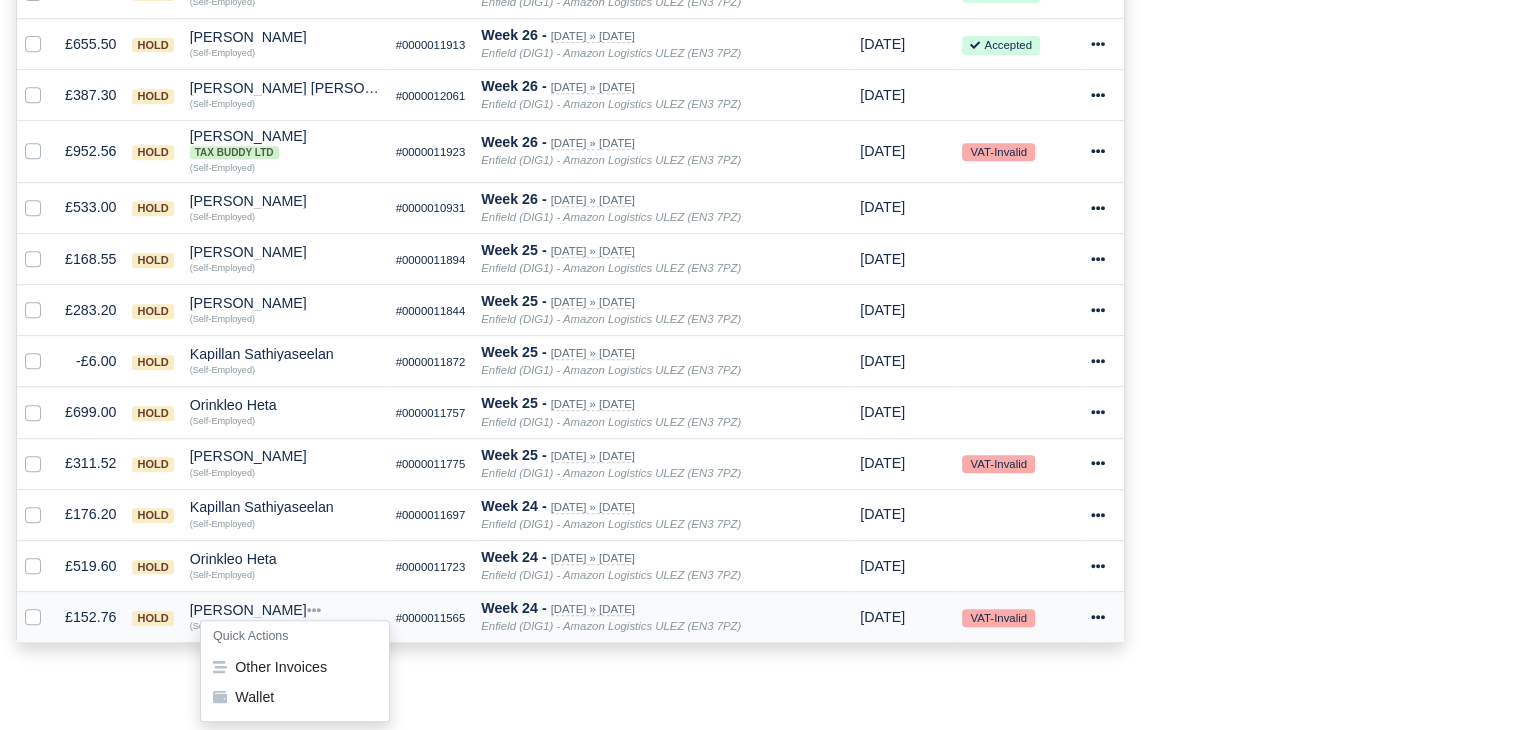 click on "Quick Actions" at bounding box center (295, 636) 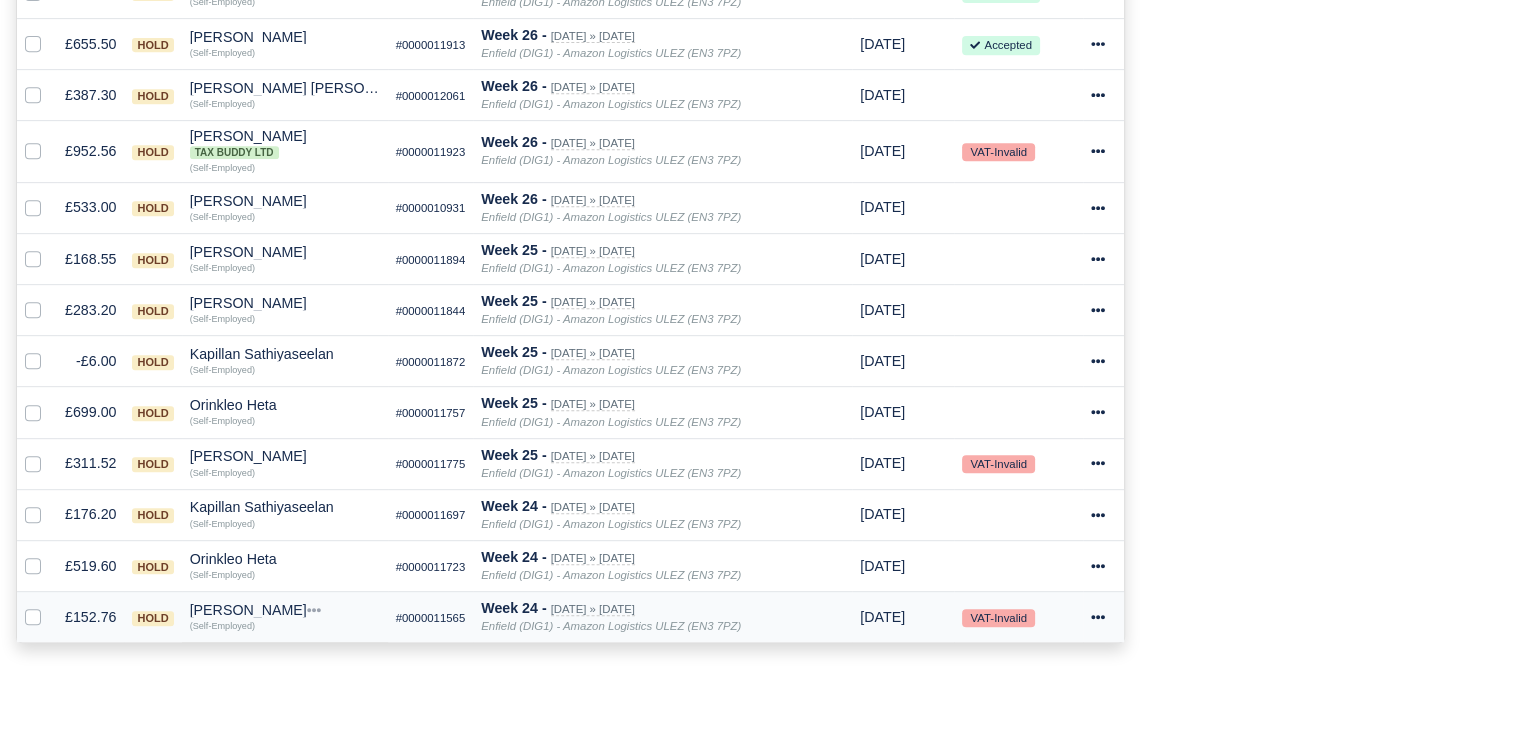 click on "[PERSON_NAME]" at bounding box center [285, 610] 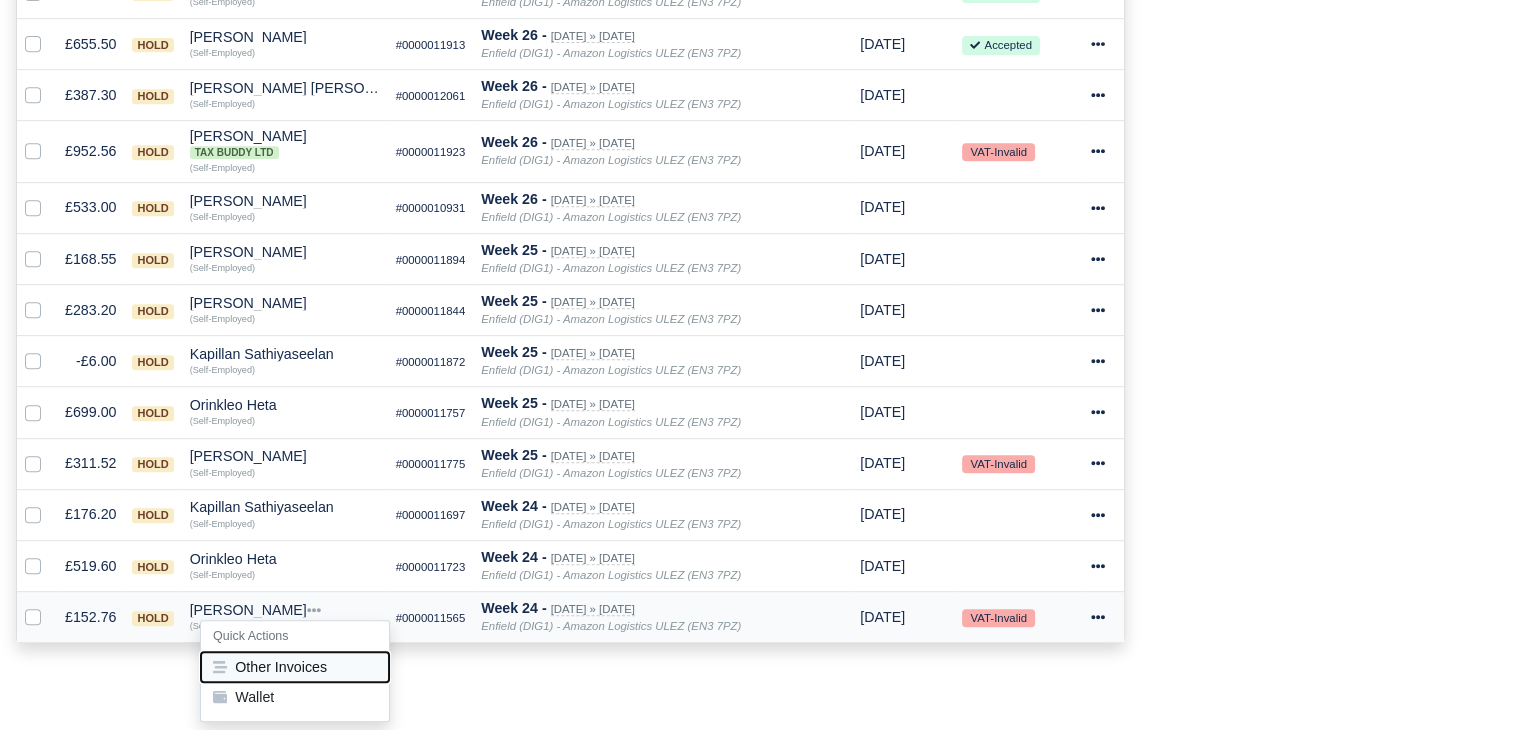 click on "Other Invoices" at bounding box center (295, 667) 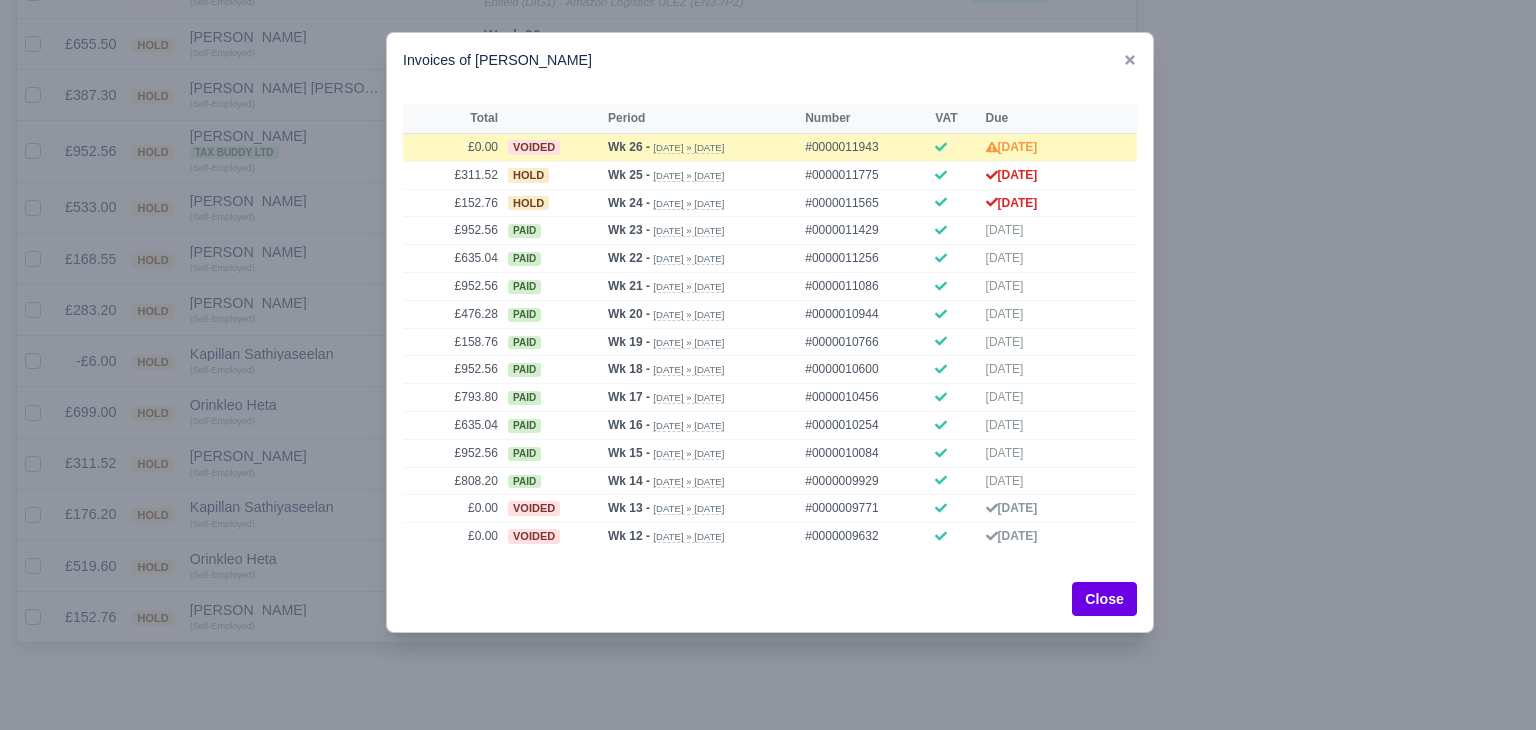 click at bounding box center [768, 365] 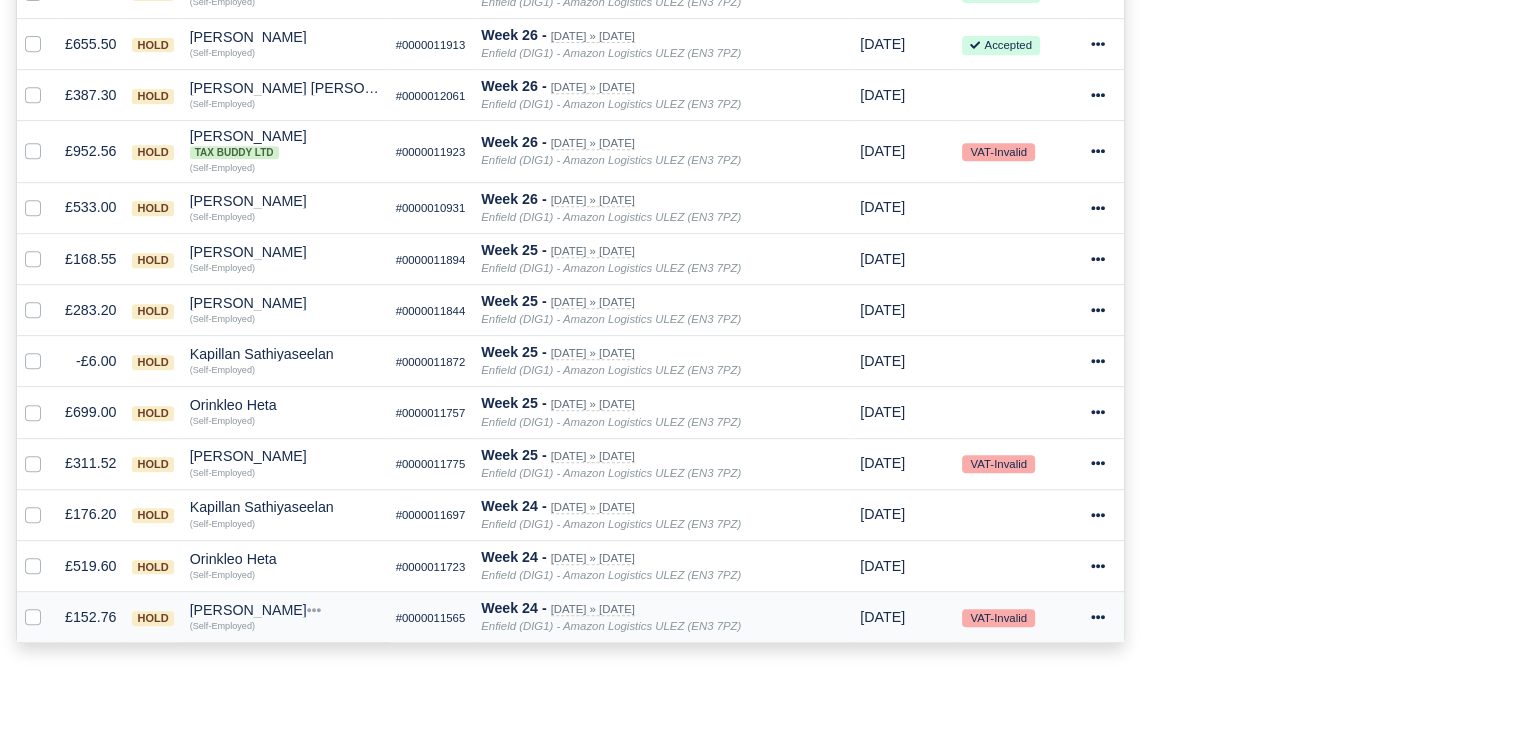 click on "[PERSON_NAME]" at bounding box center [285, 610] 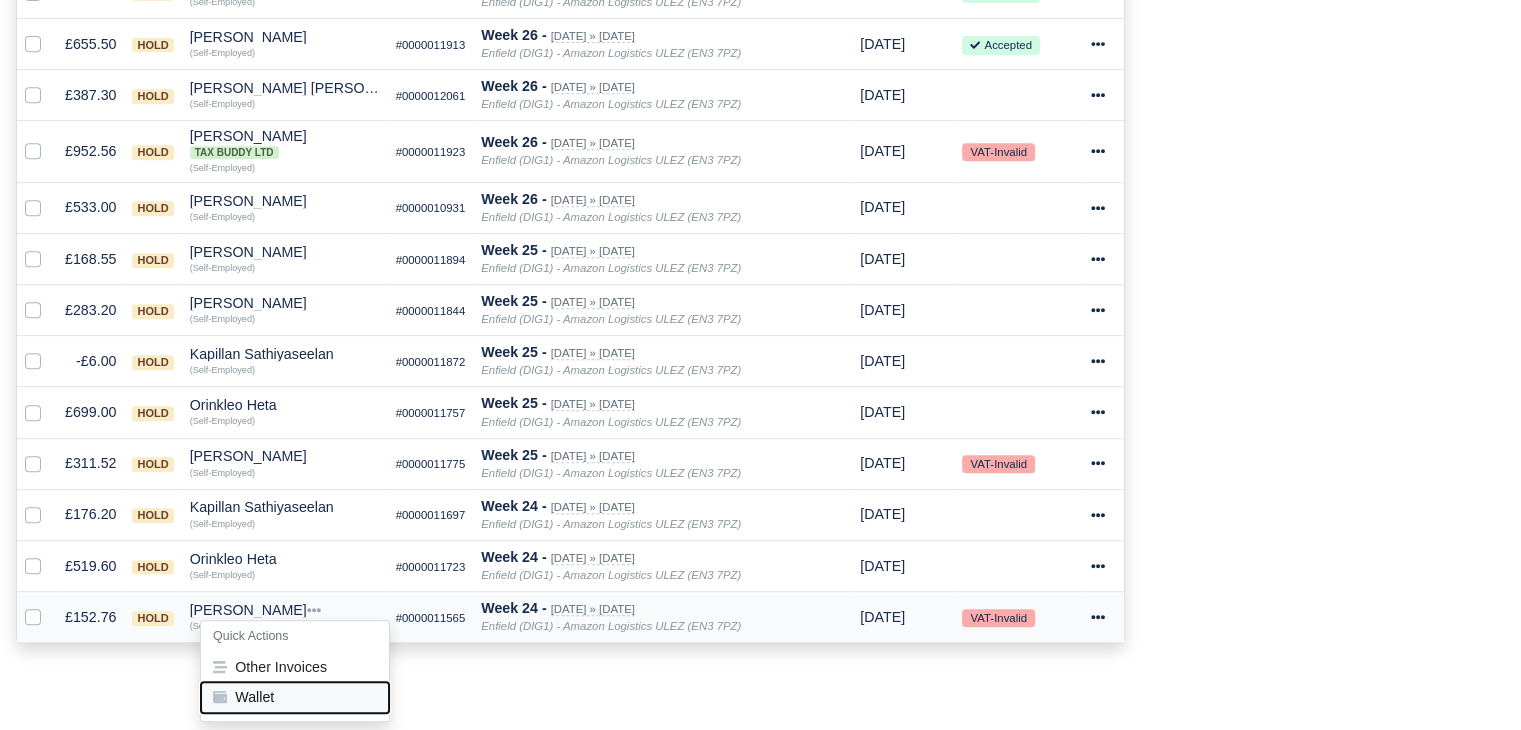click on "Wallet" at bounding box center [295, 697] 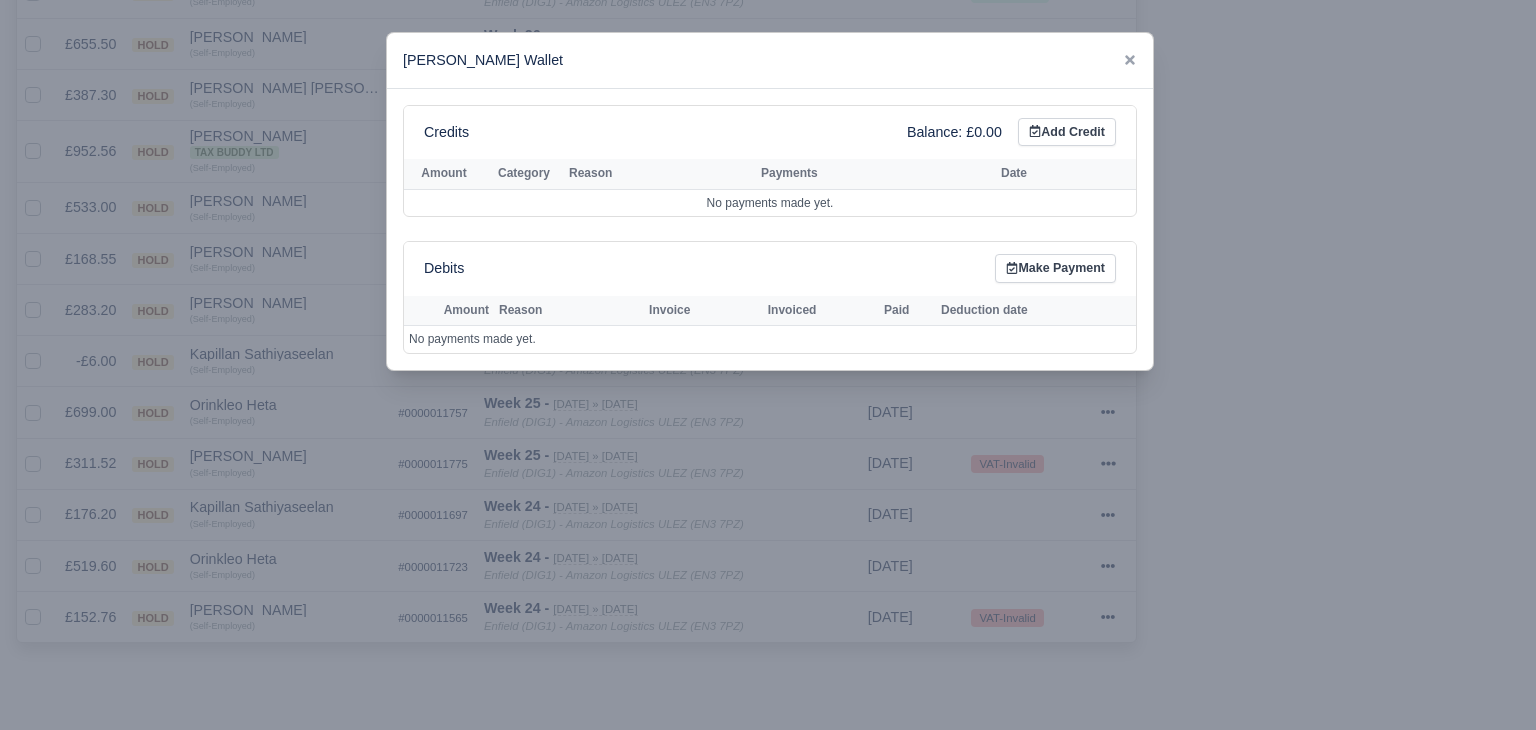 click at bounding box center [768, 365] 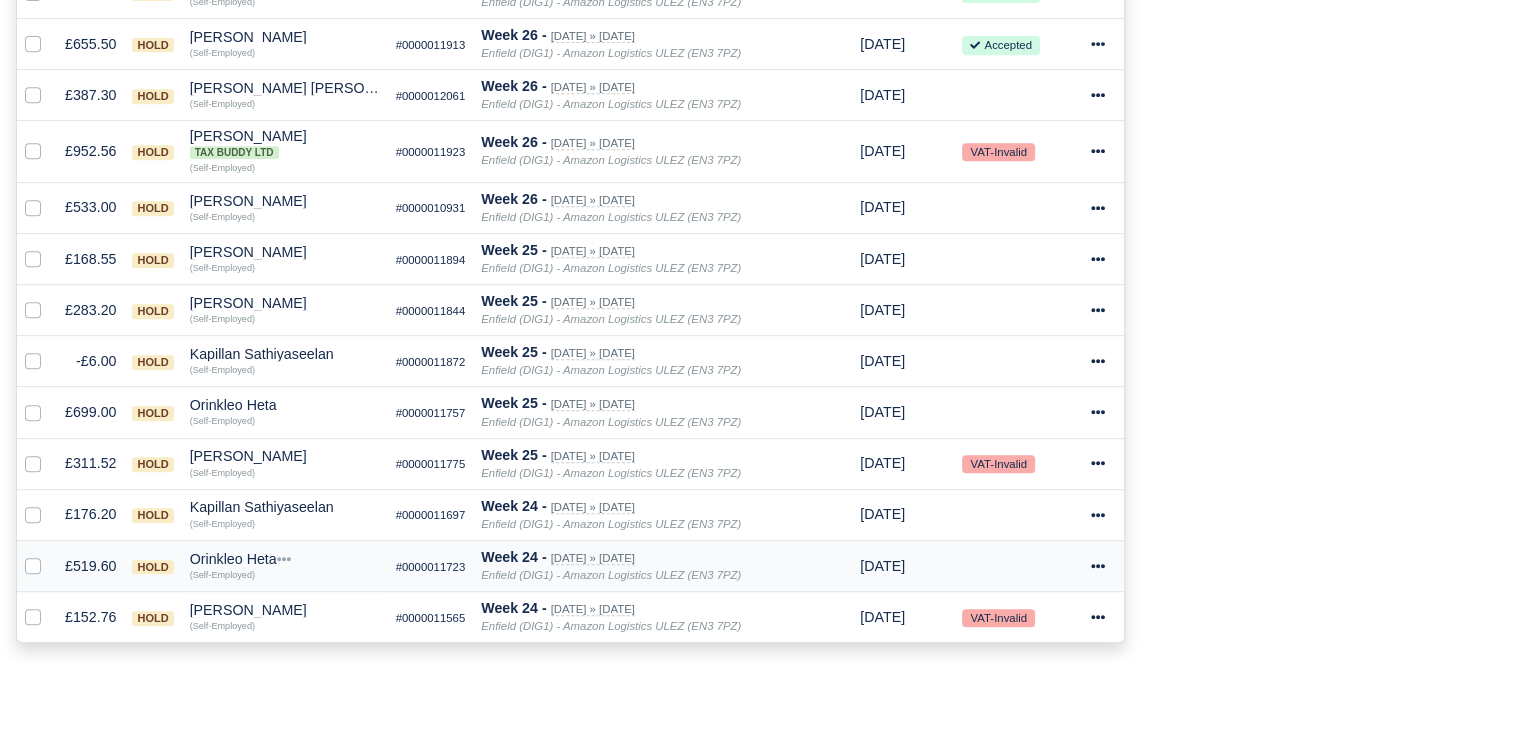 click on "Orinkleo Heta" at bounding box center [285, 559] 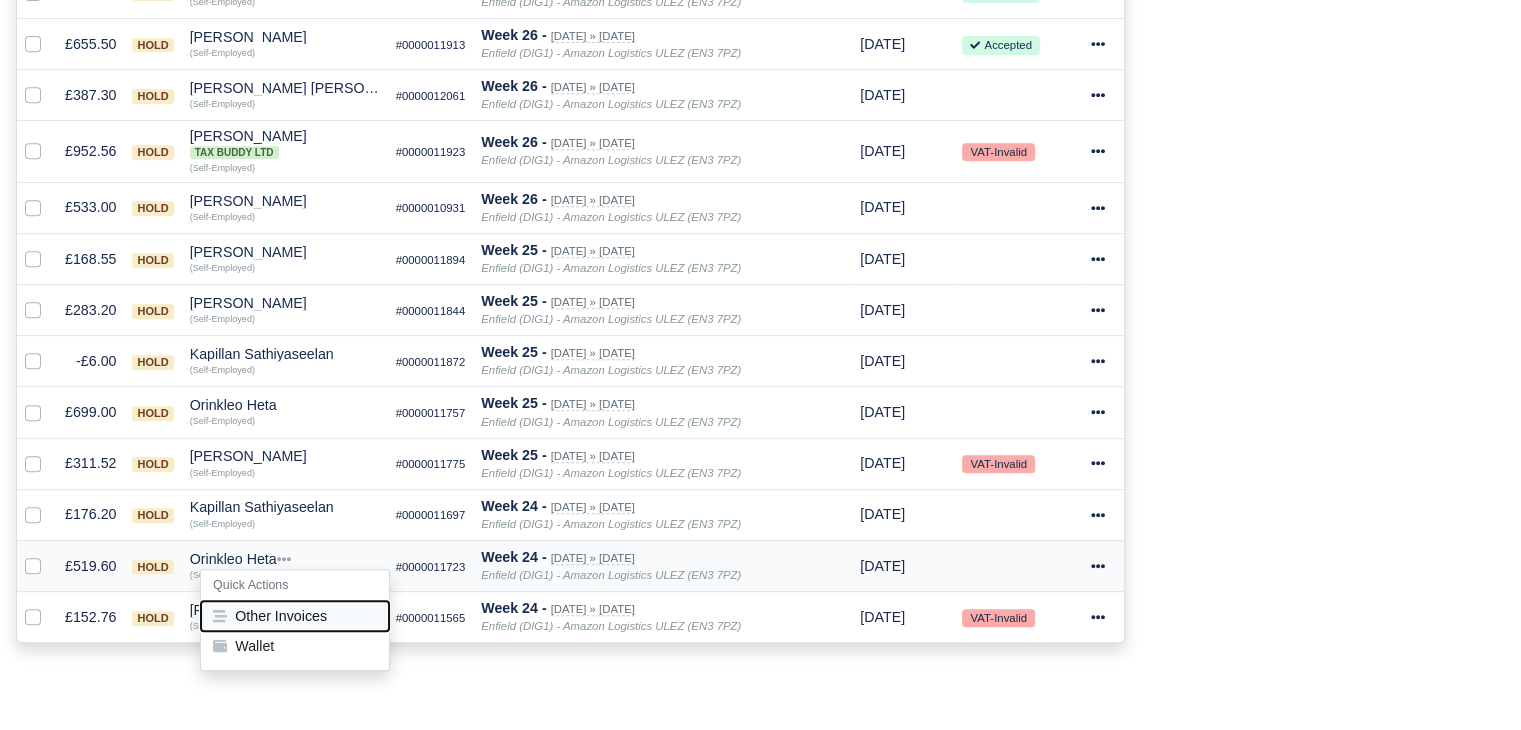 click on "Other Invoices" at bounding box center [295, 616] 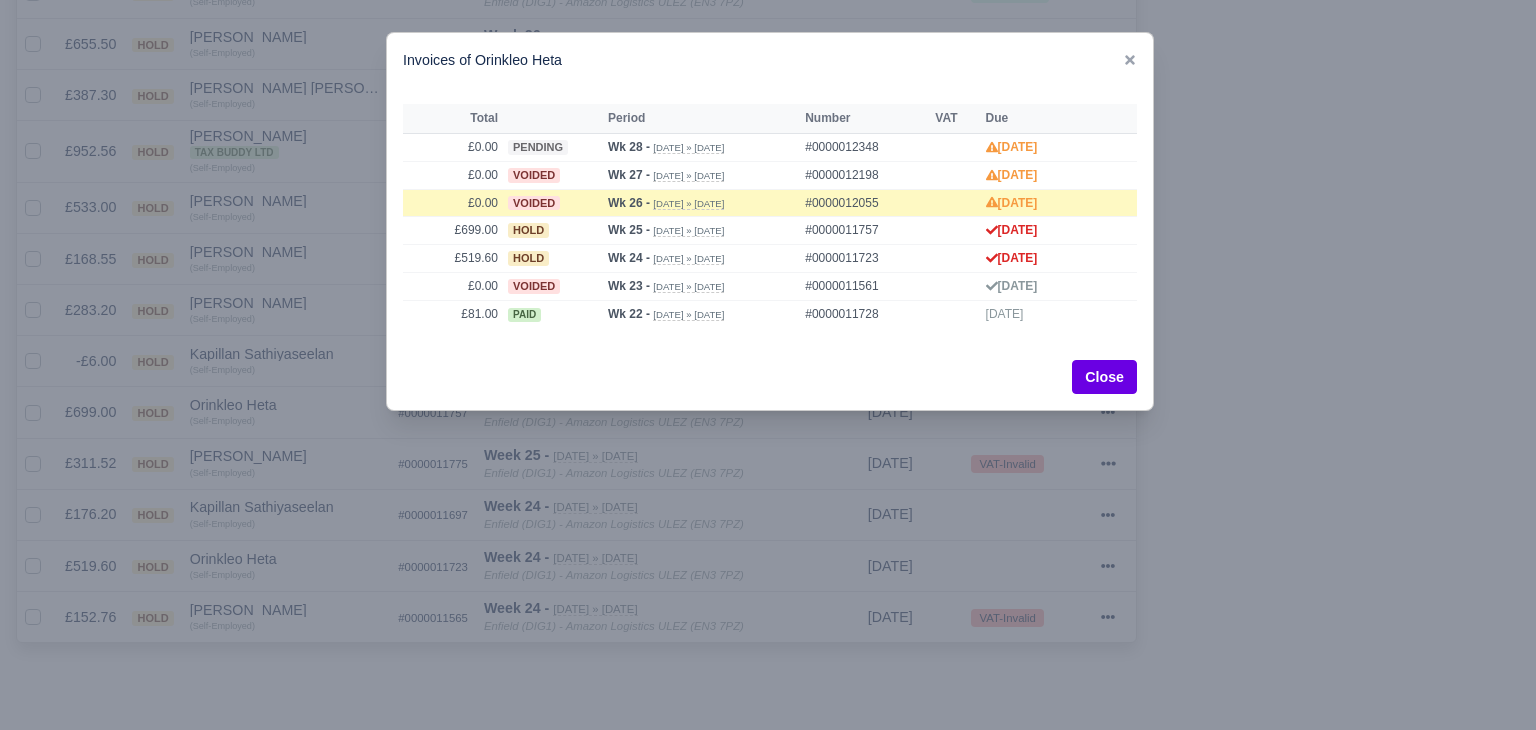 click at bounding box center [768, 365] 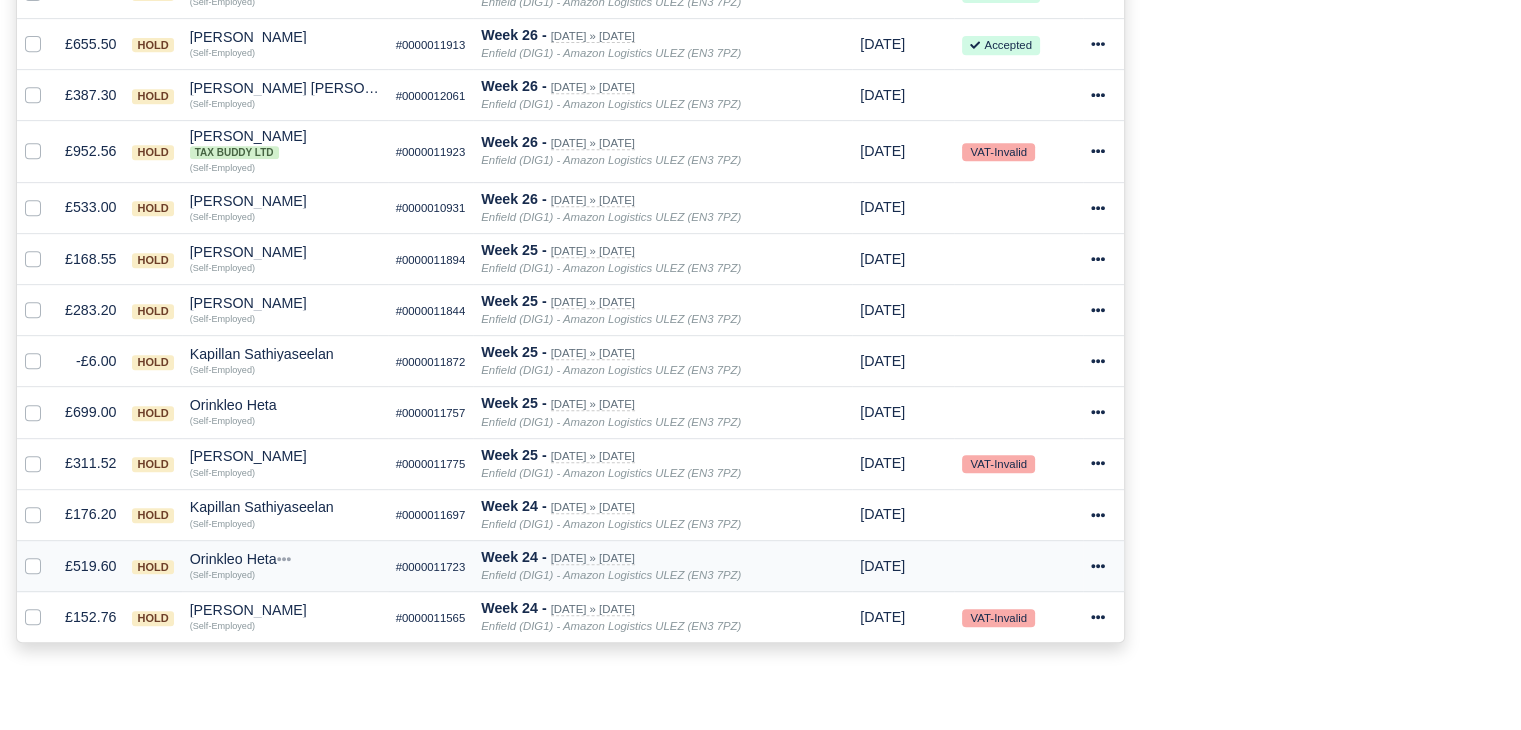 click on "Orinkleo Heta" at bounding box center (285, 559) 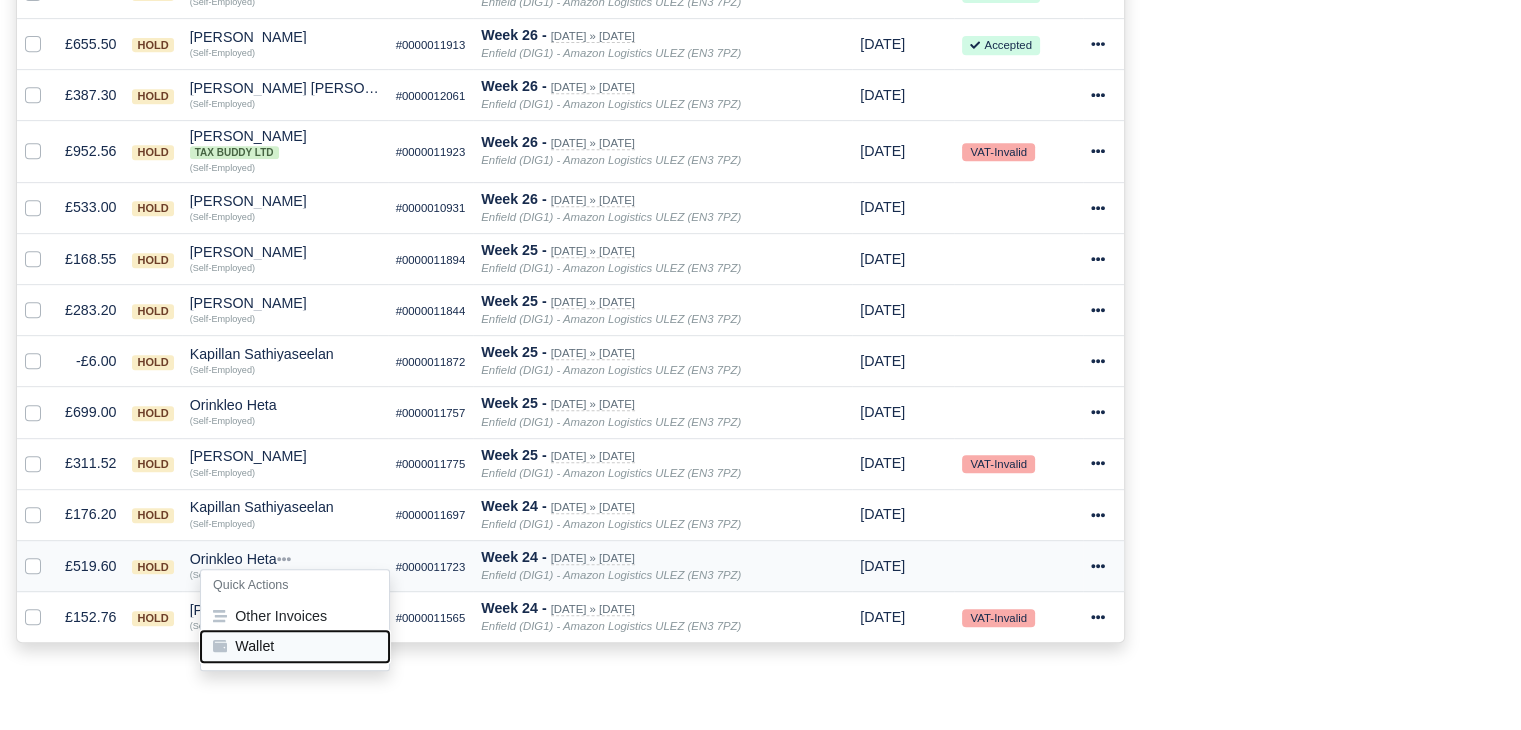 click on "Wallet" at bounding box center (295, 646) 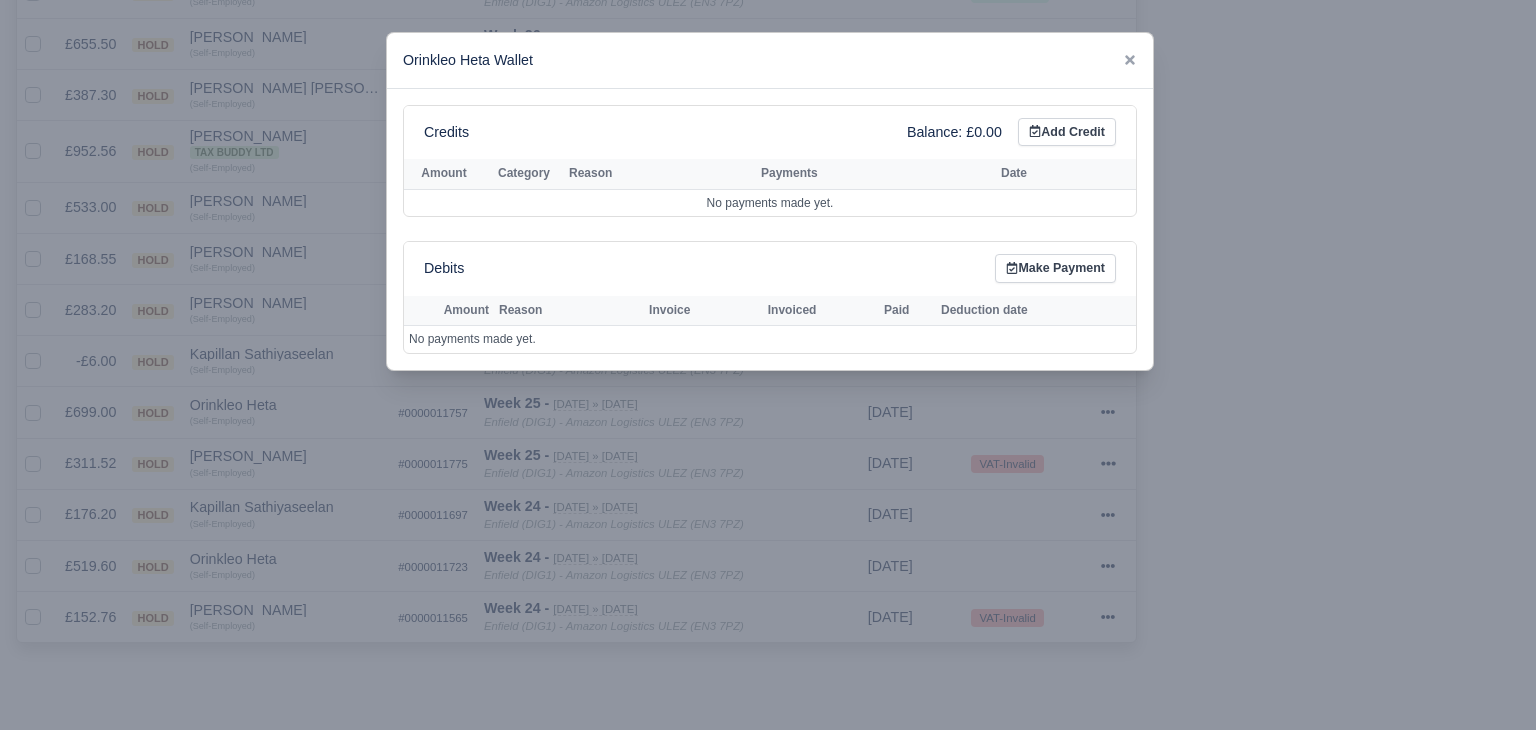 click at bounding box center (768, 365) 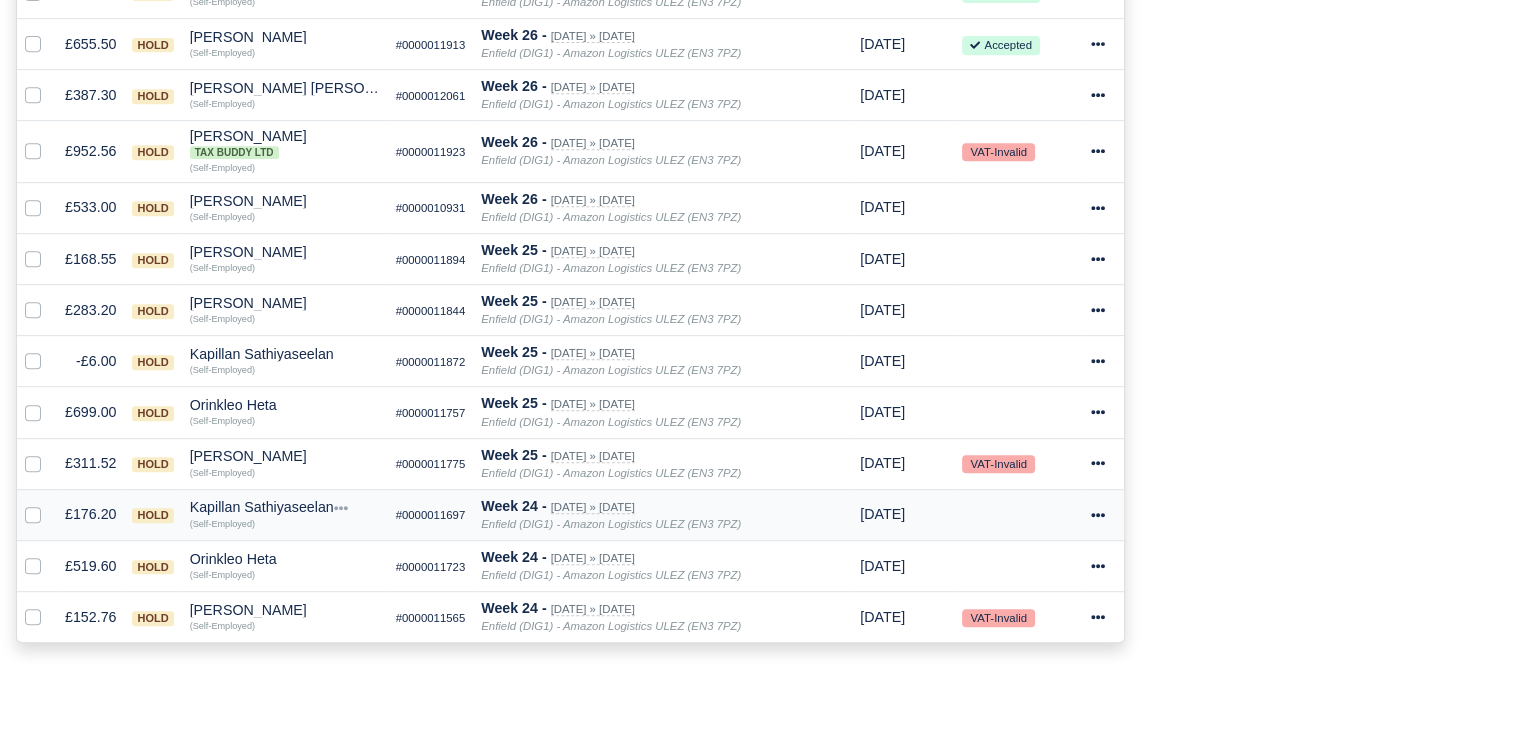 click on "Kapillan Sathiyaseelan" at bounding box center [285, 507] 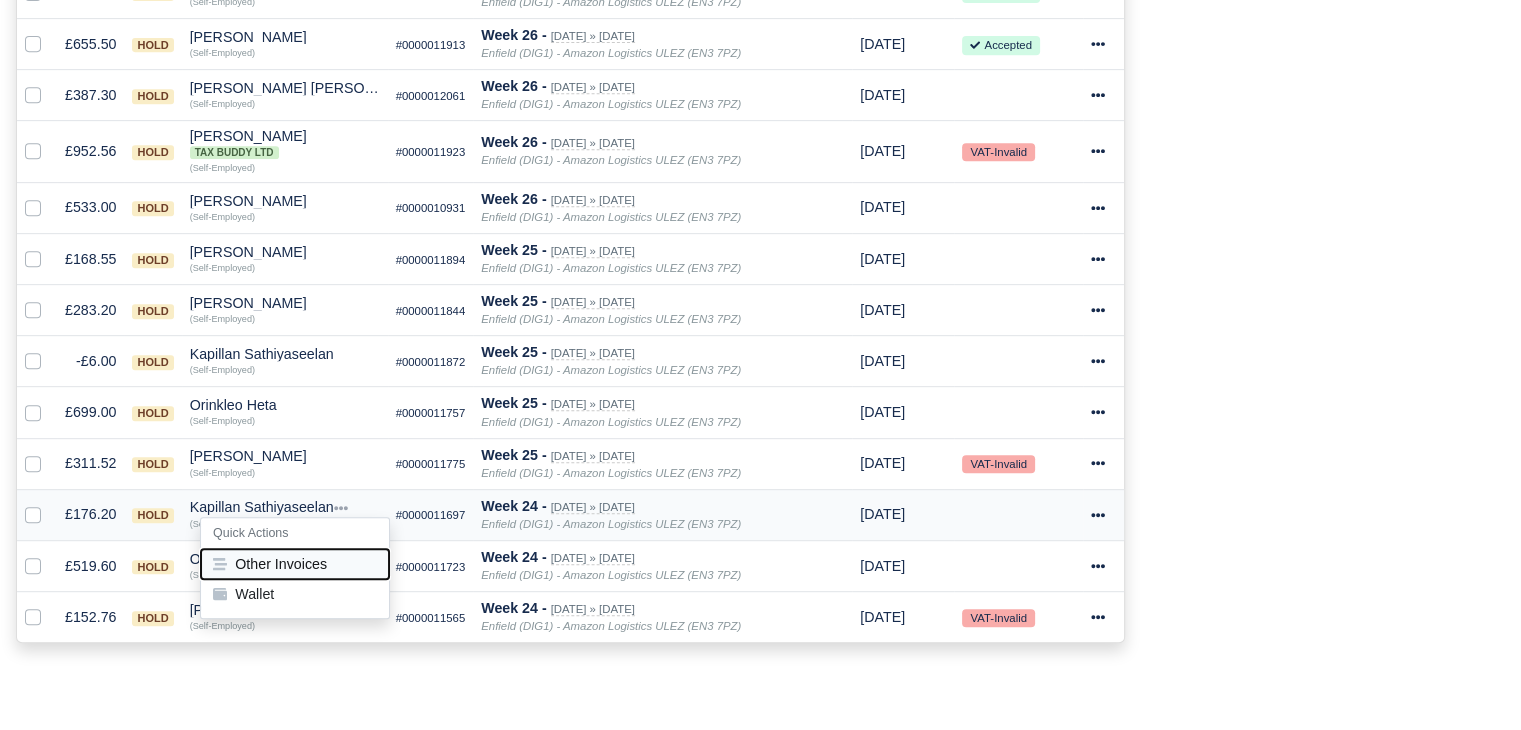 click on "Other Invoices" at bounding box center (295, 564) 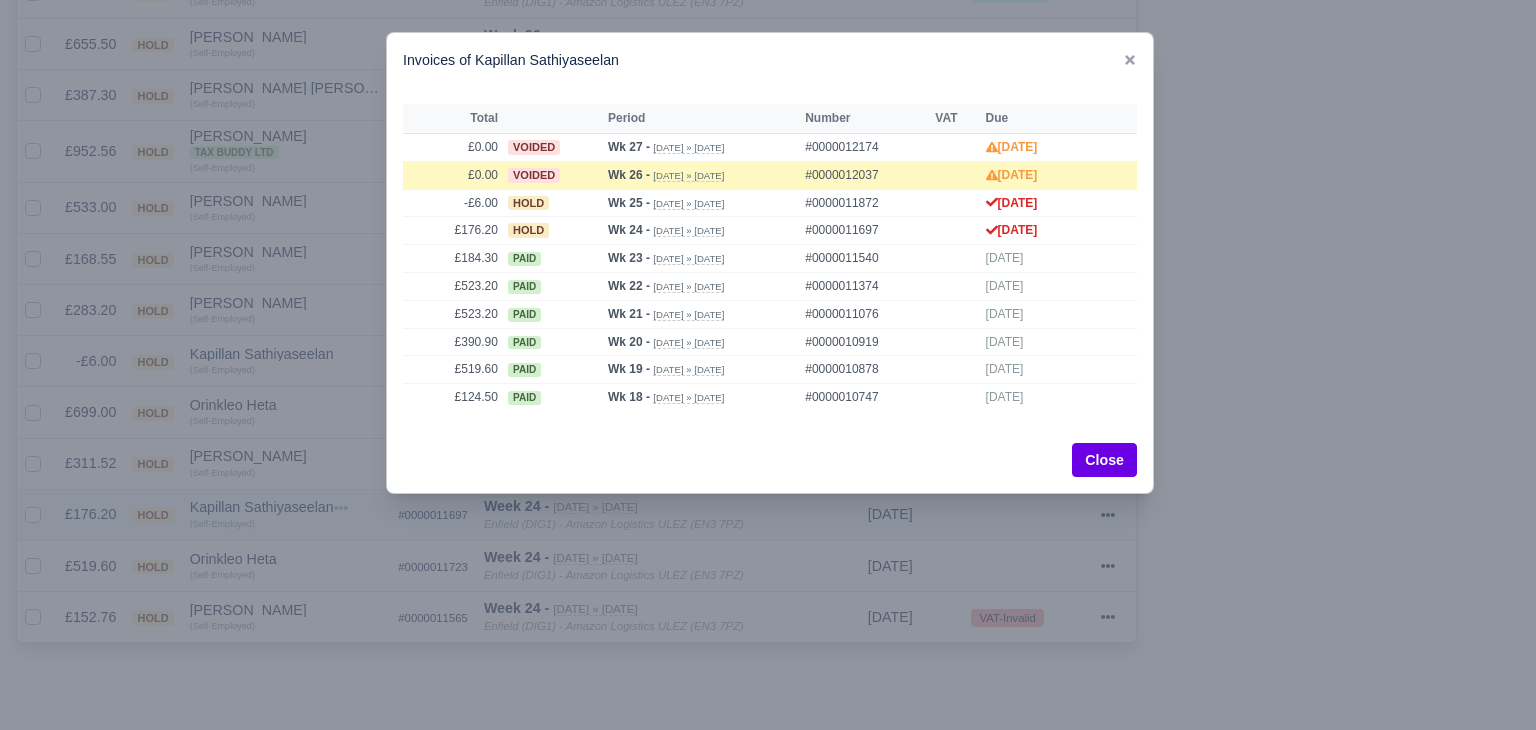 click at bounding box center (768, 365) 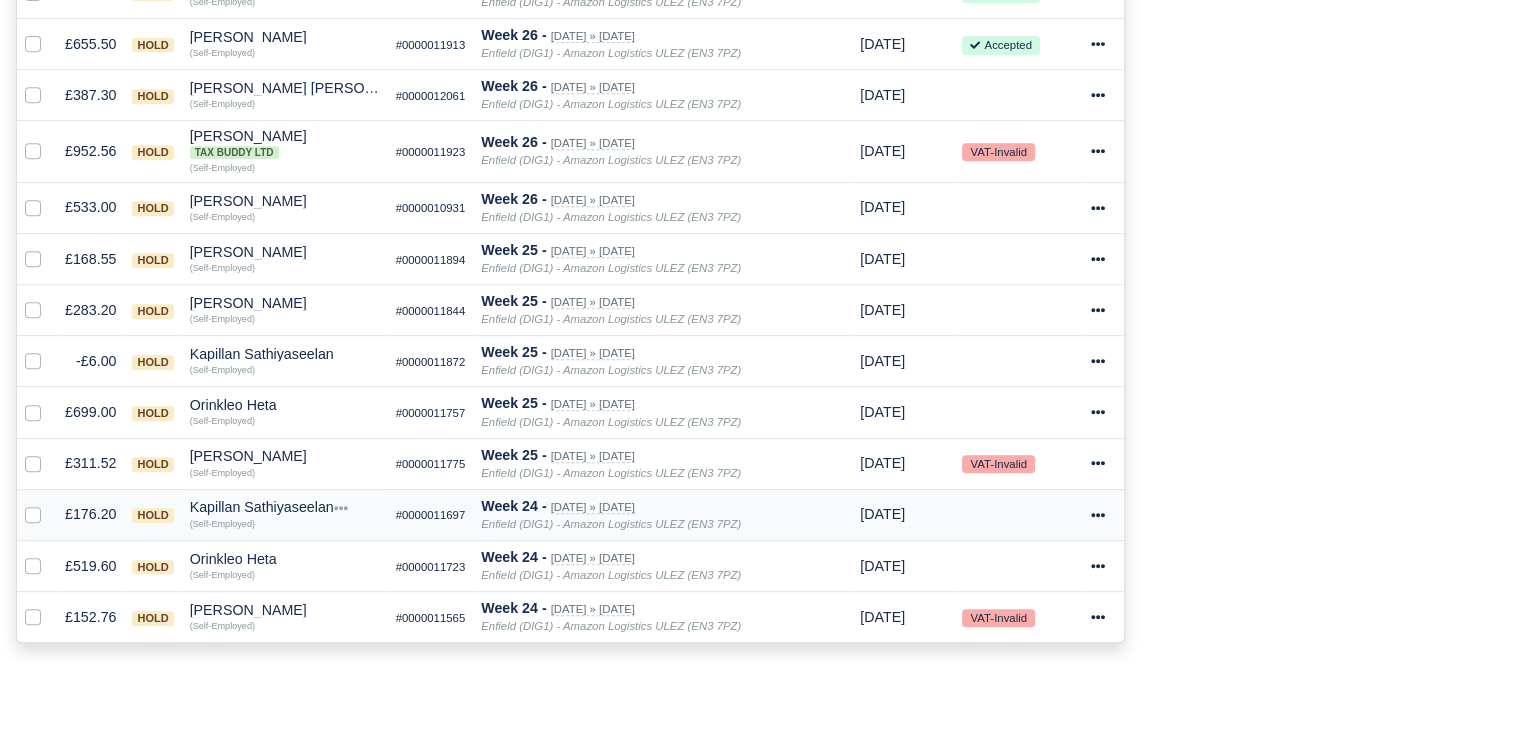 click on "Kapillan Sathiyaseelan" at bounding box center [285, 507] 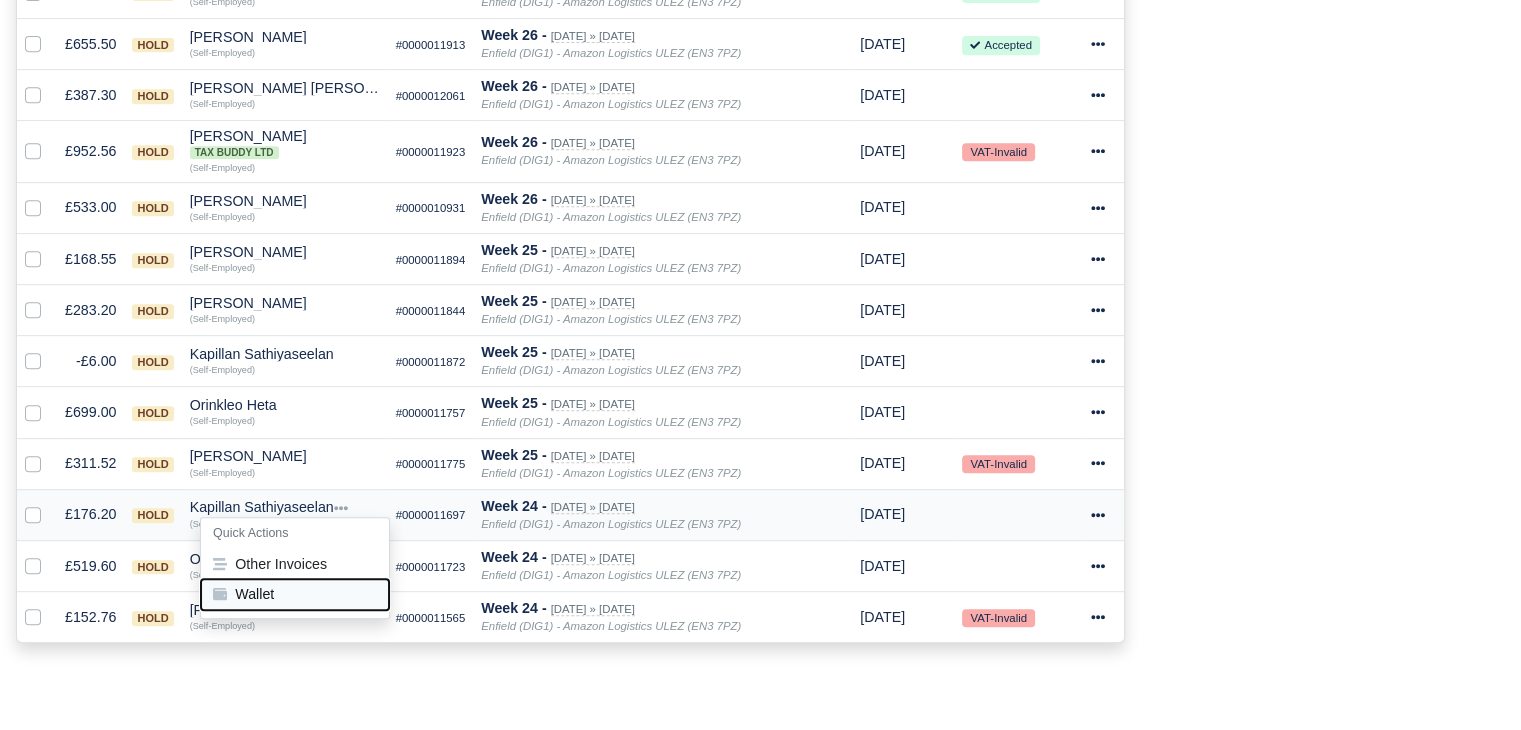 click on "Wallet" at bounding box center (295, 595) 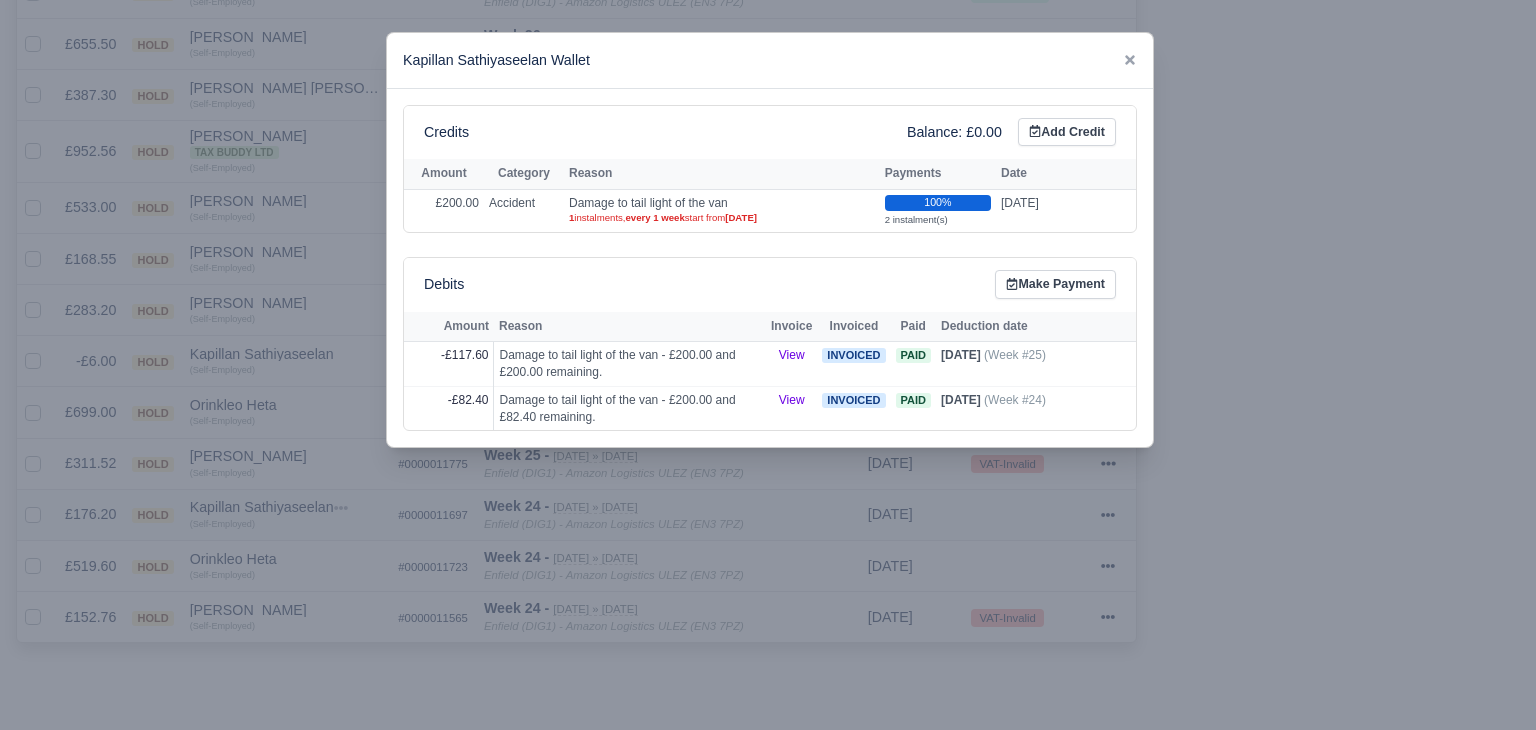 click at bounding box center (768, 365) 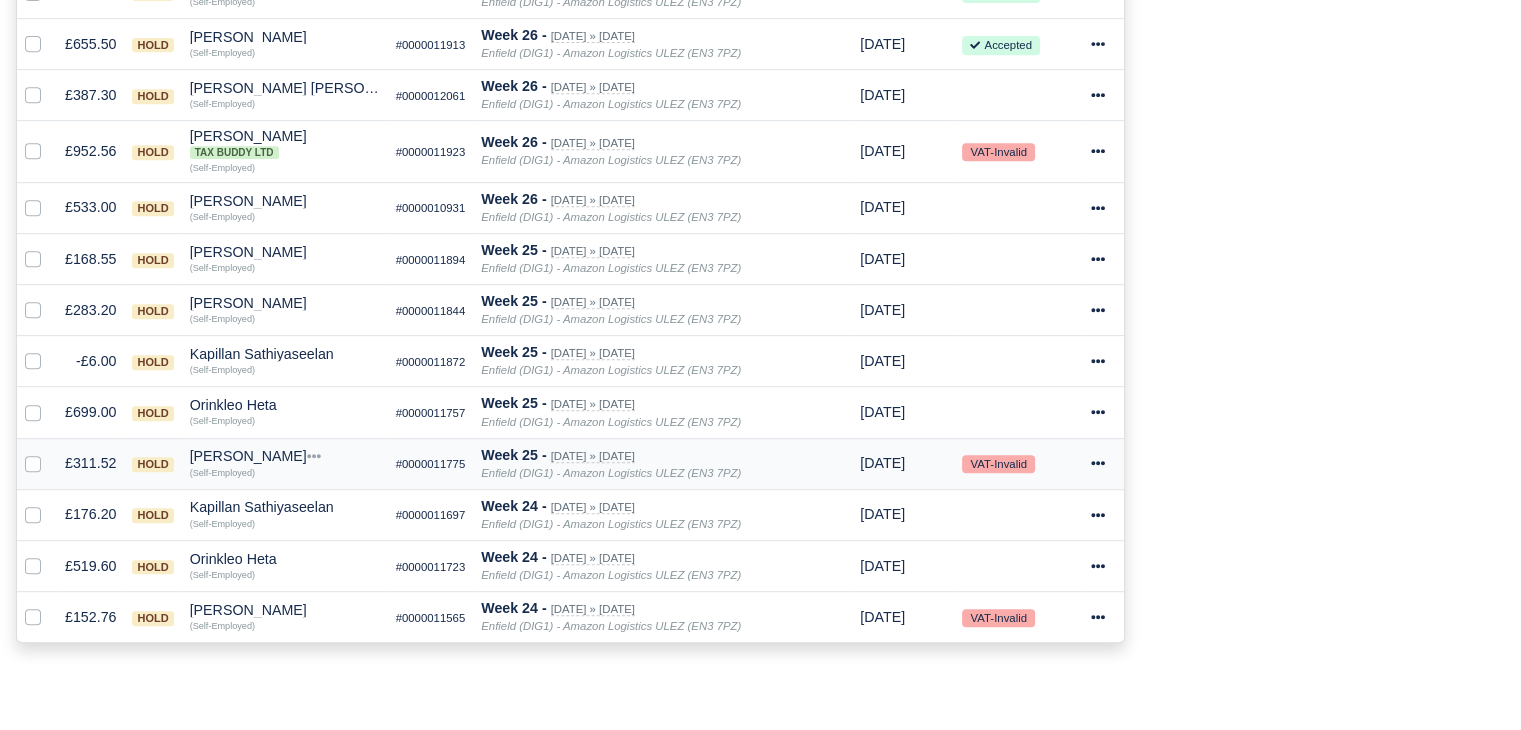 click on "(Self-Employed)" at bounding box center (222, 473) 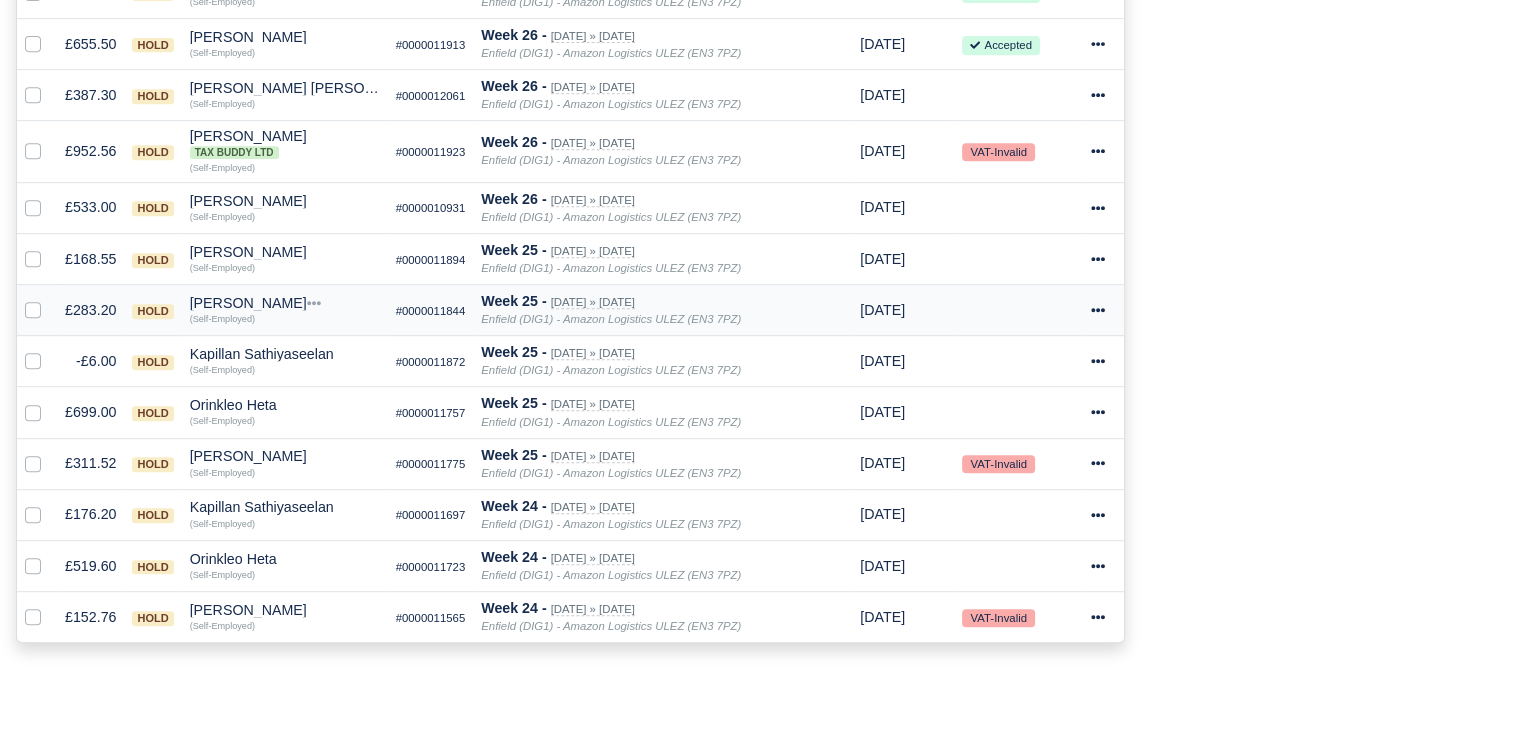 click on "[PERSON_NAME]" at bounding box center (285, 303) 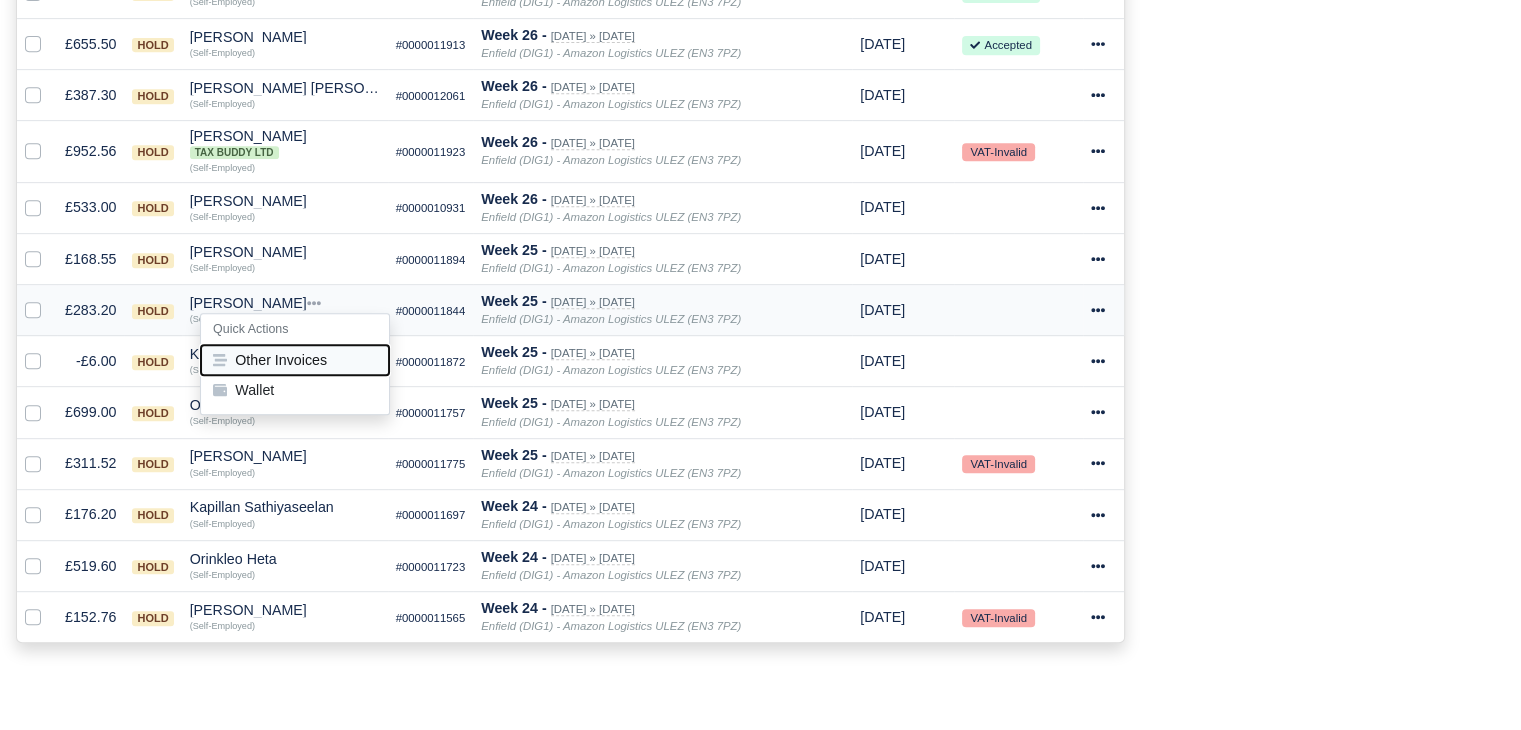 click on "Other Invoices" at bounding box center [295, 360] 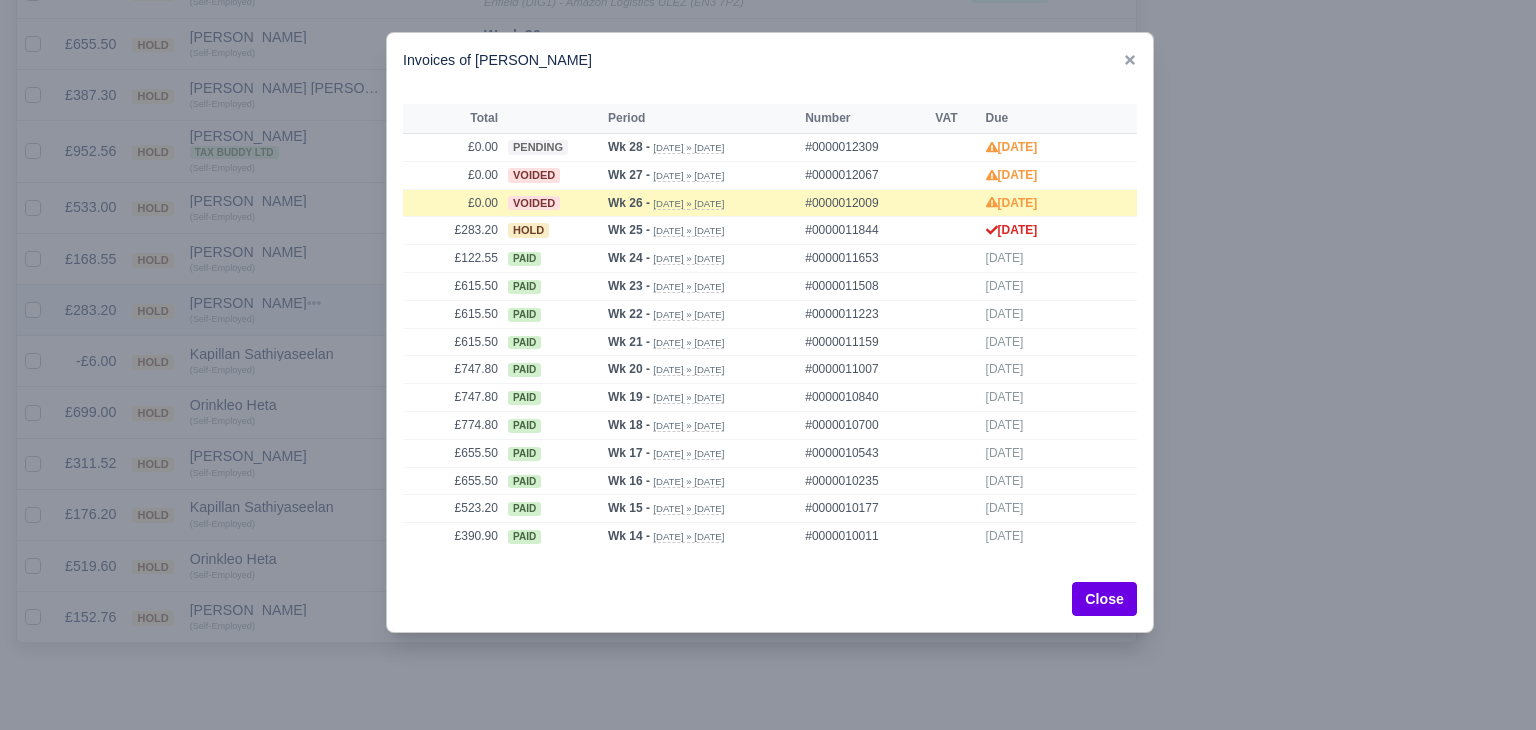click at bounding box center (768, 365) 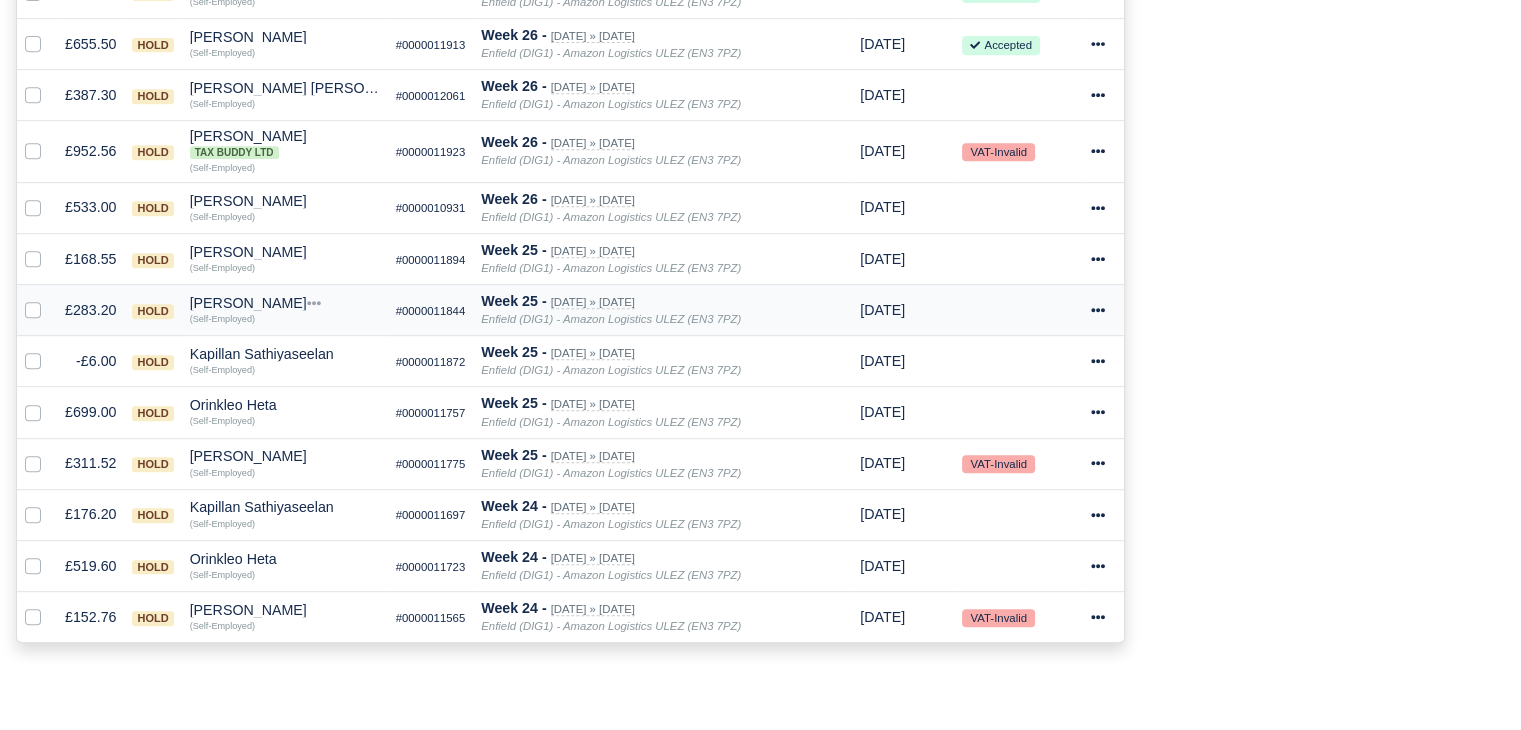 click on "[PERSON_NAME]" at bounding box center [285, 303] 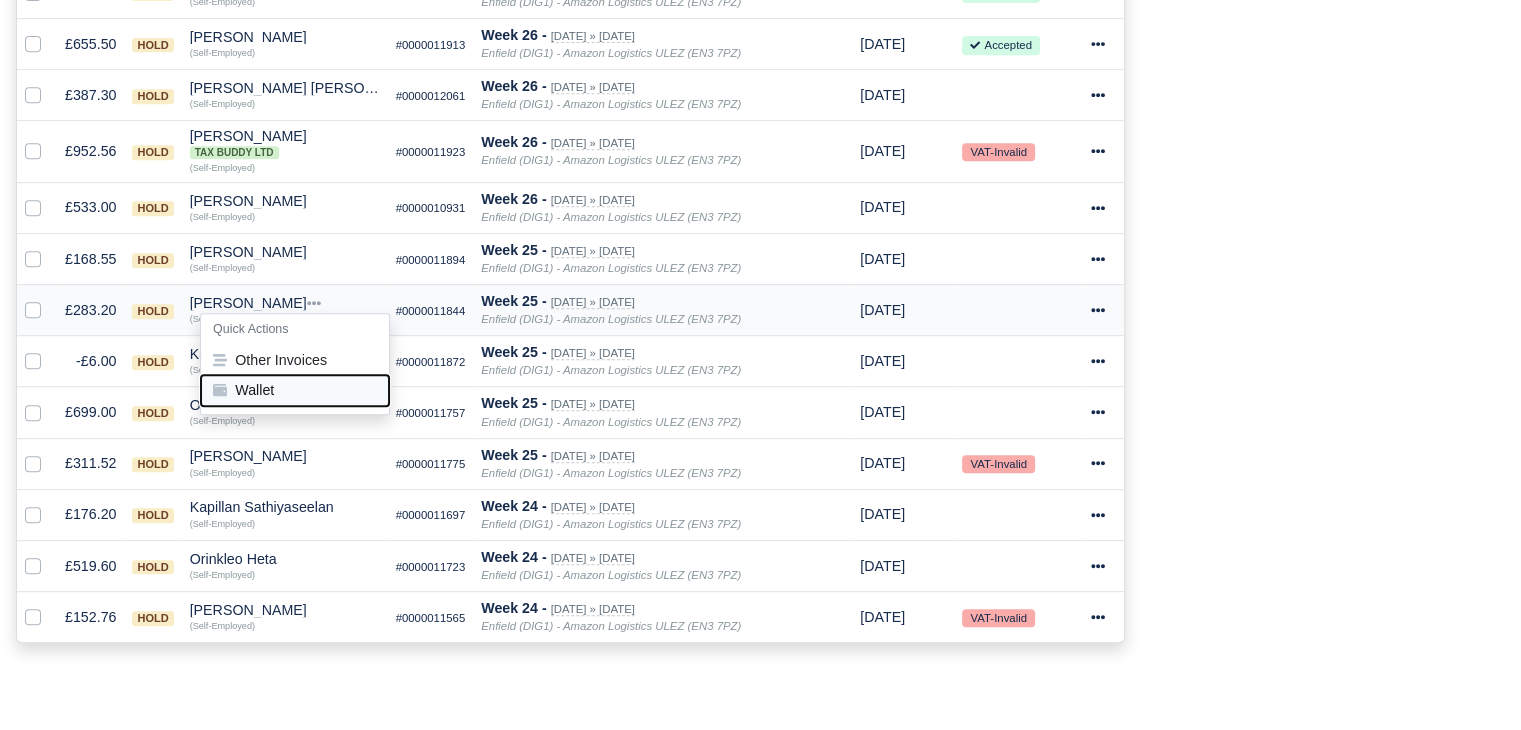 click on "Wallet" at bounding box center [295, 390] 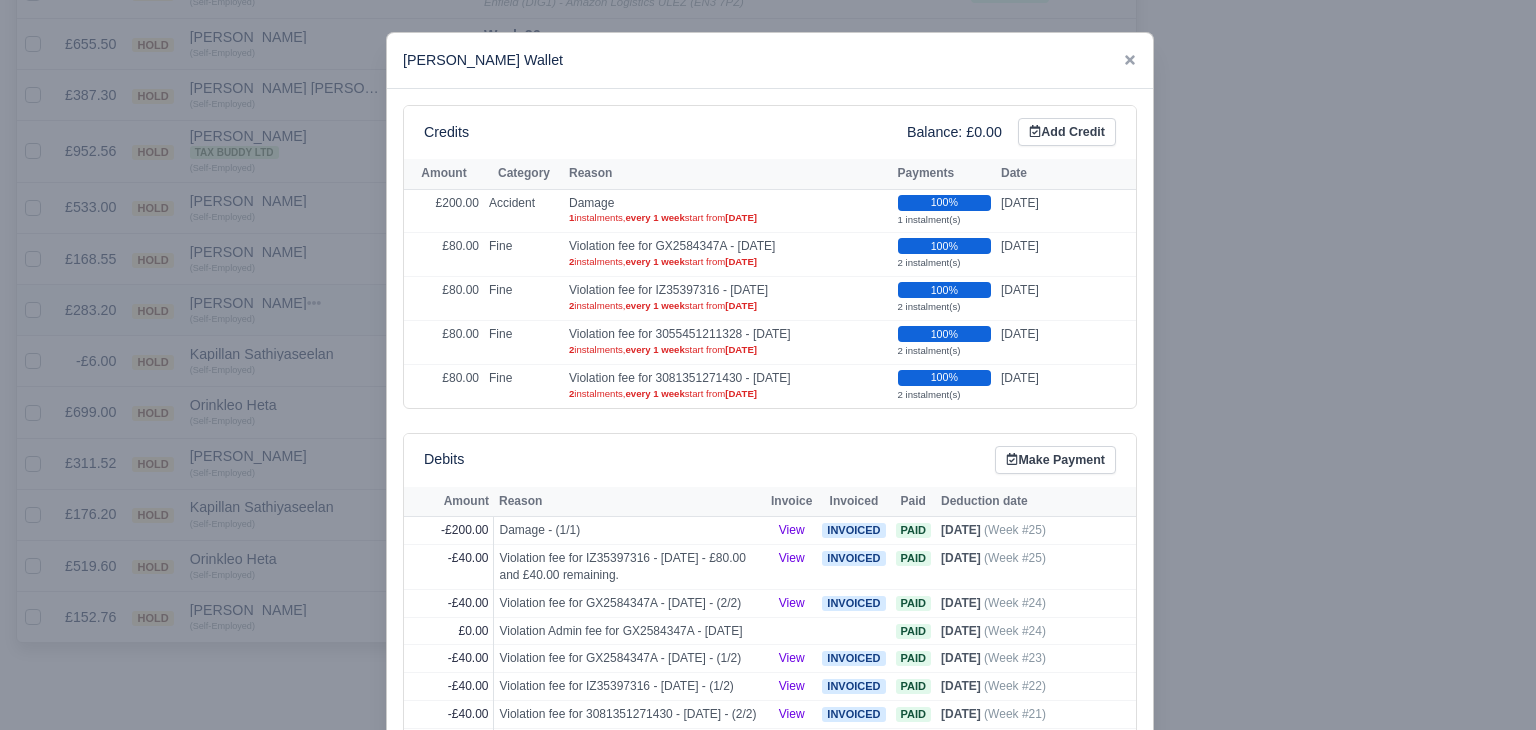 click at bounding box center [768, 365] 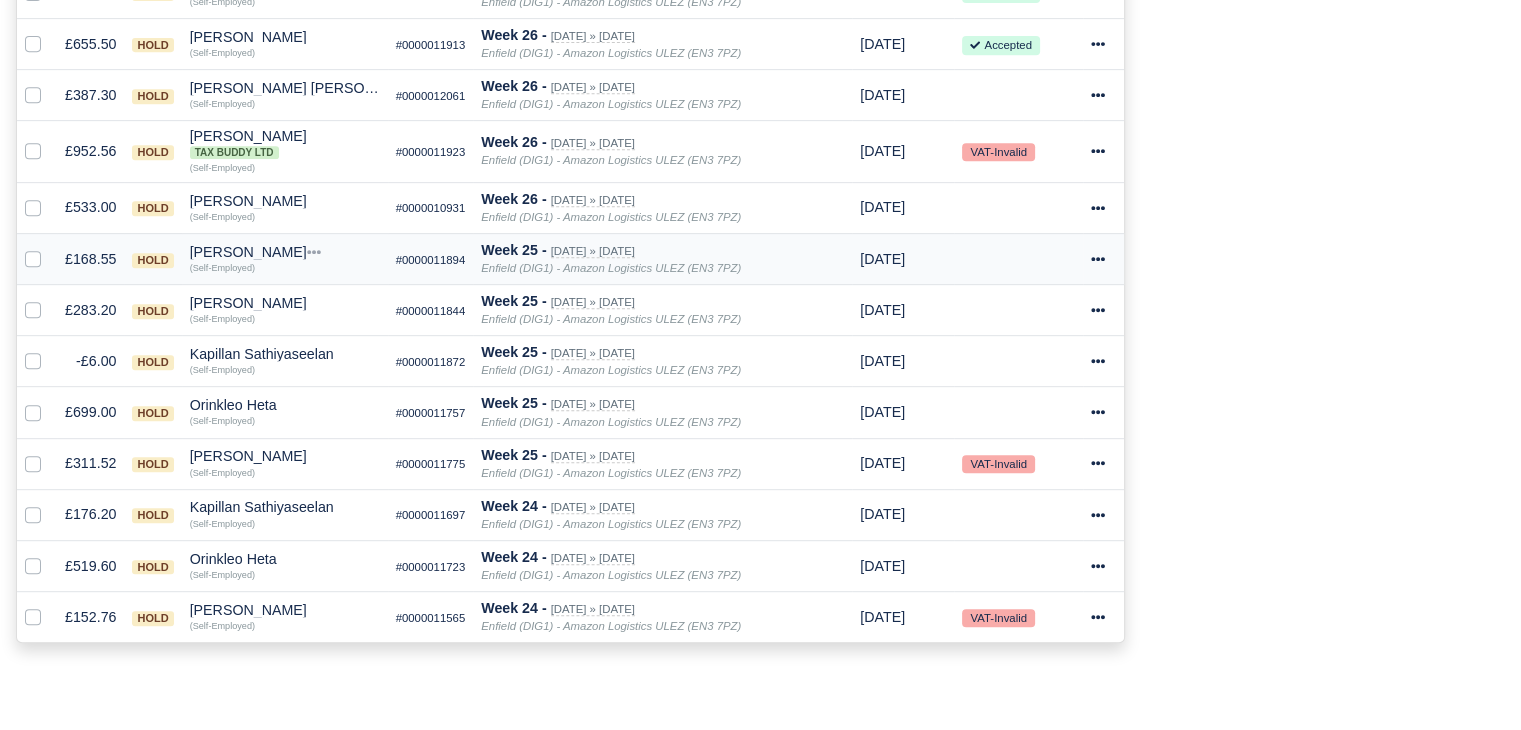 click on "[PERSON_NAME]" at bounding box center [285, 252] 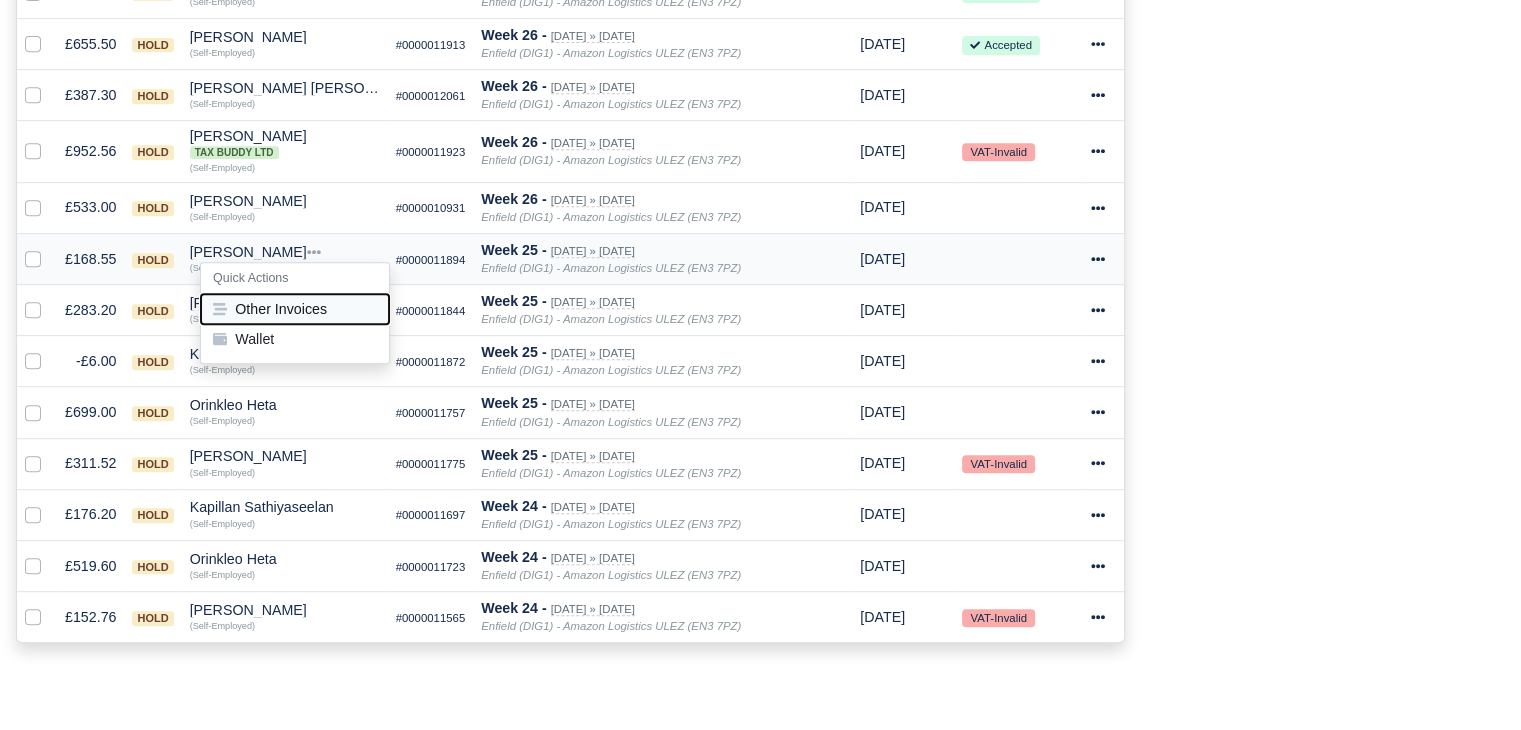 click on "Other Invoices" at bounding box center [295, 309] 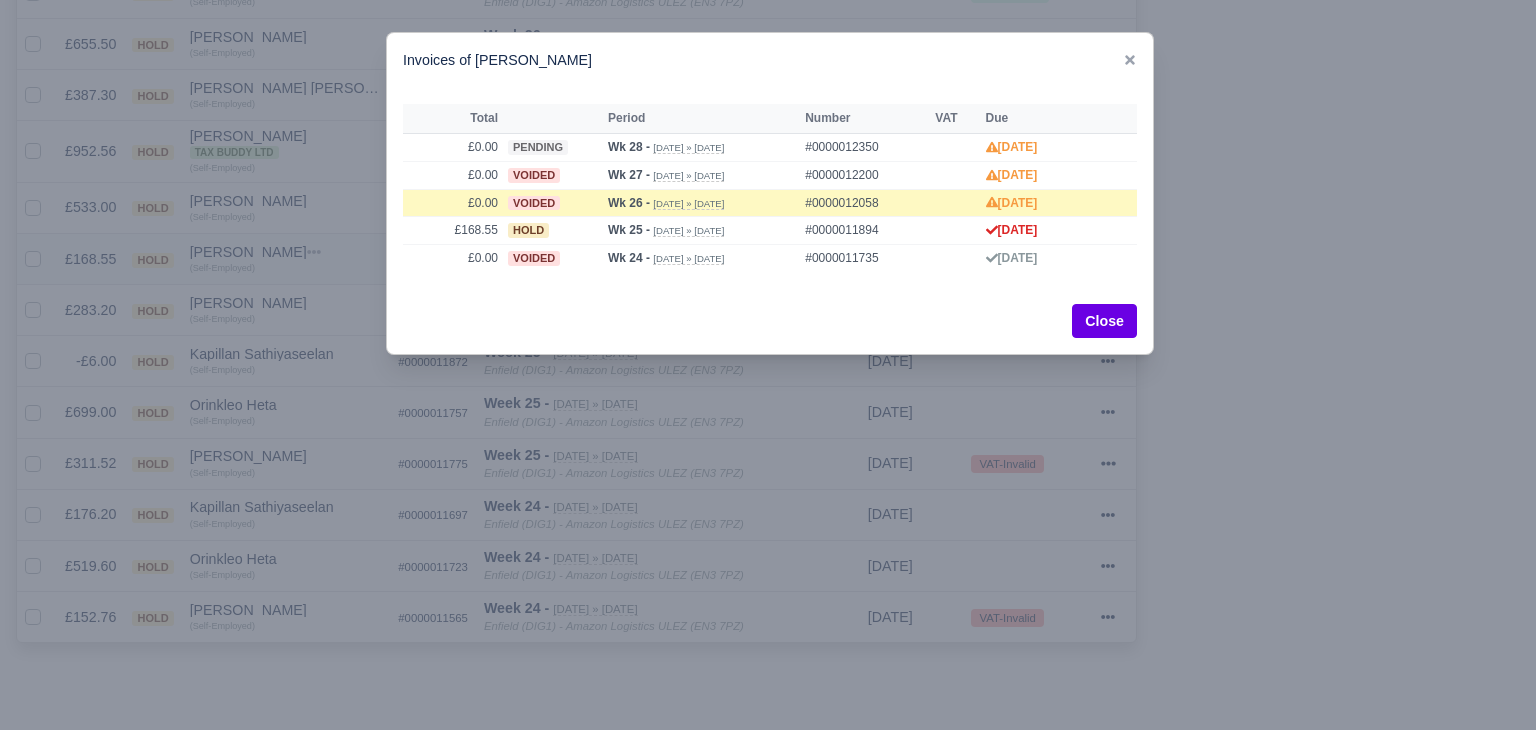click at bounding box center [768, 365] 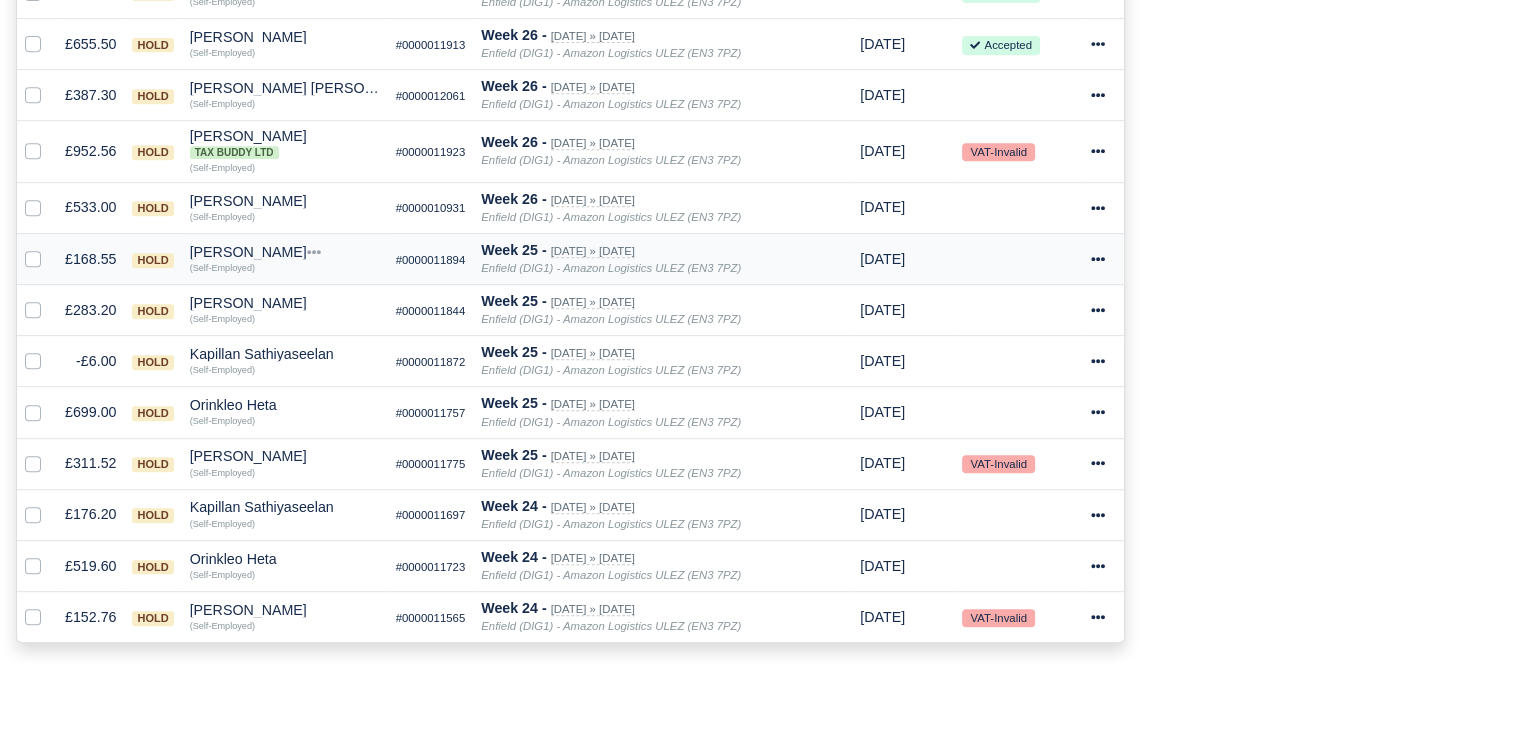 click on "[PERSON_NAME]" at bounding box center [285, 252] 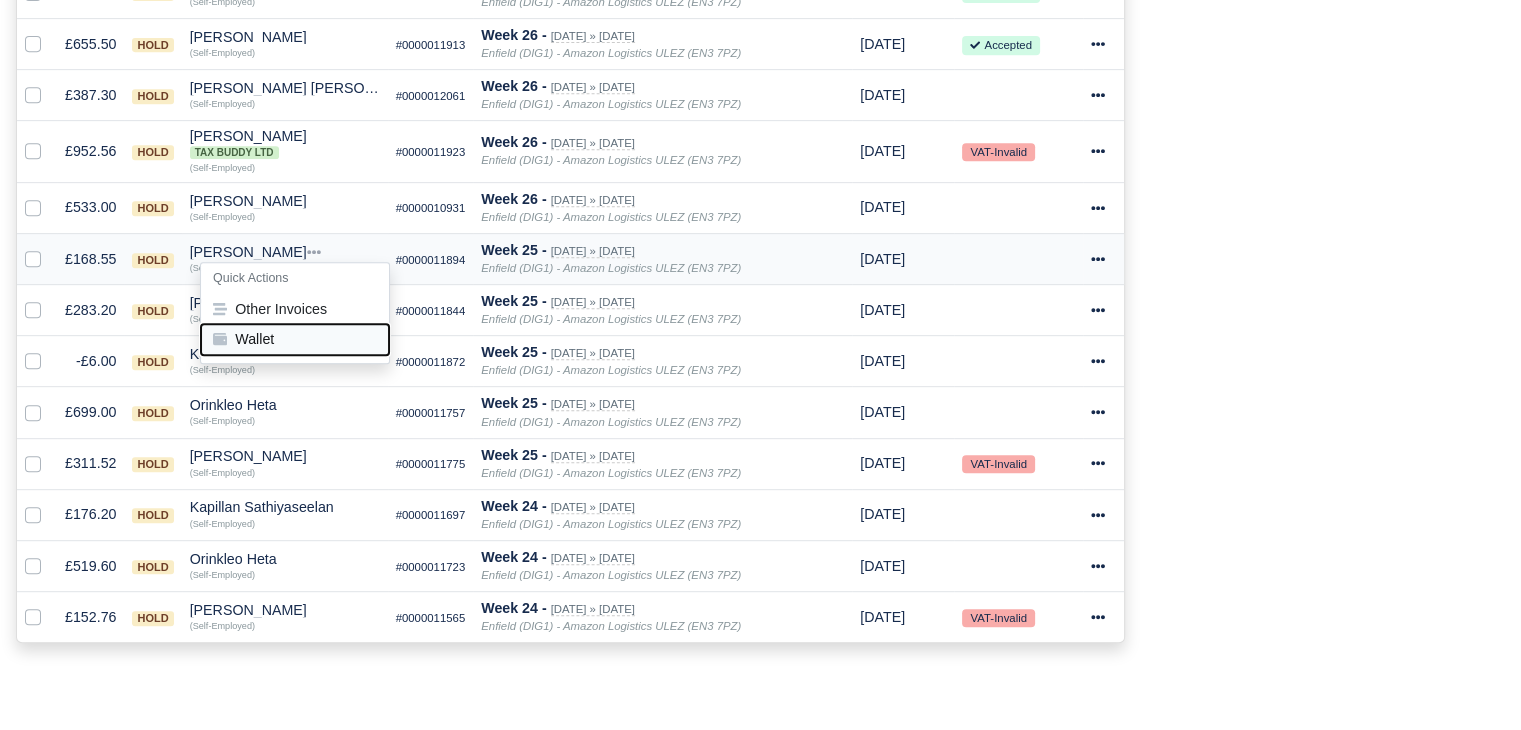 click on "Wallet" at bounding box center (295, 339) 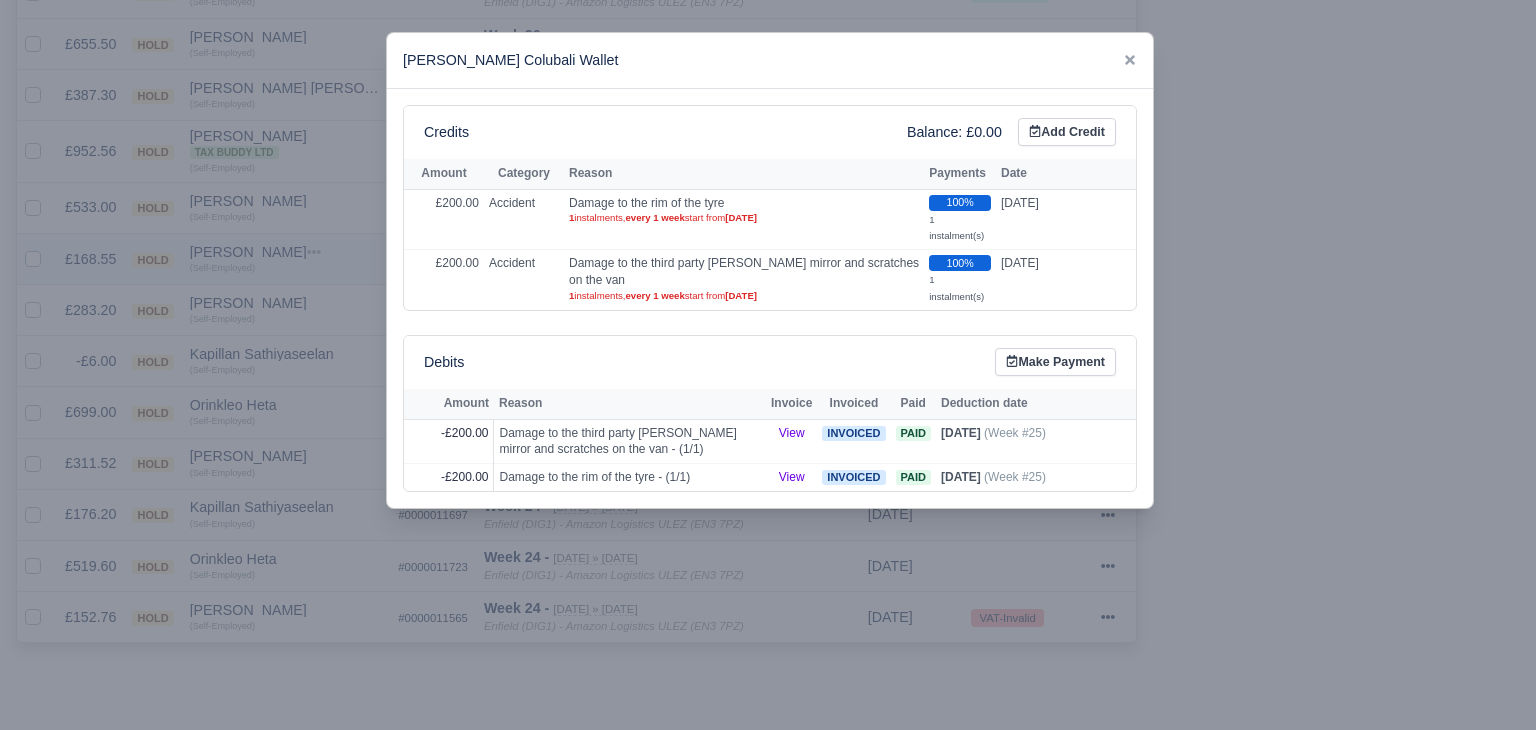 click at bounding box center [768, 365] 